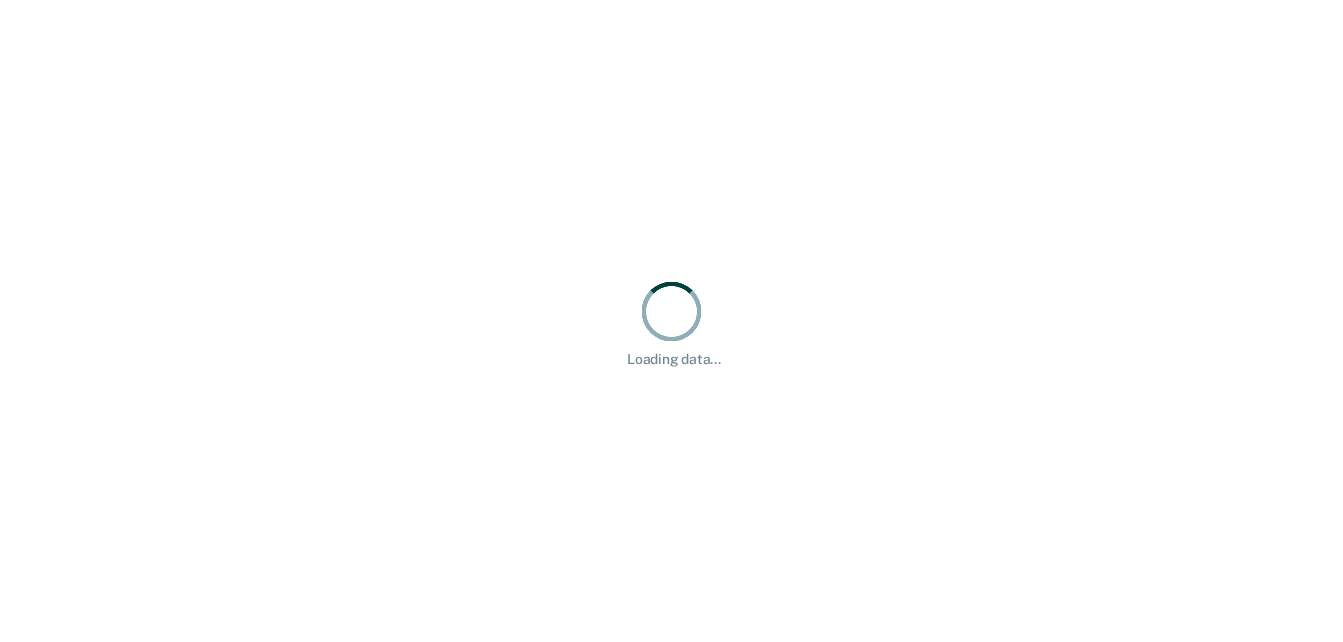 scroll, scrollTop: 0, scrollLeft: 0, axis: both 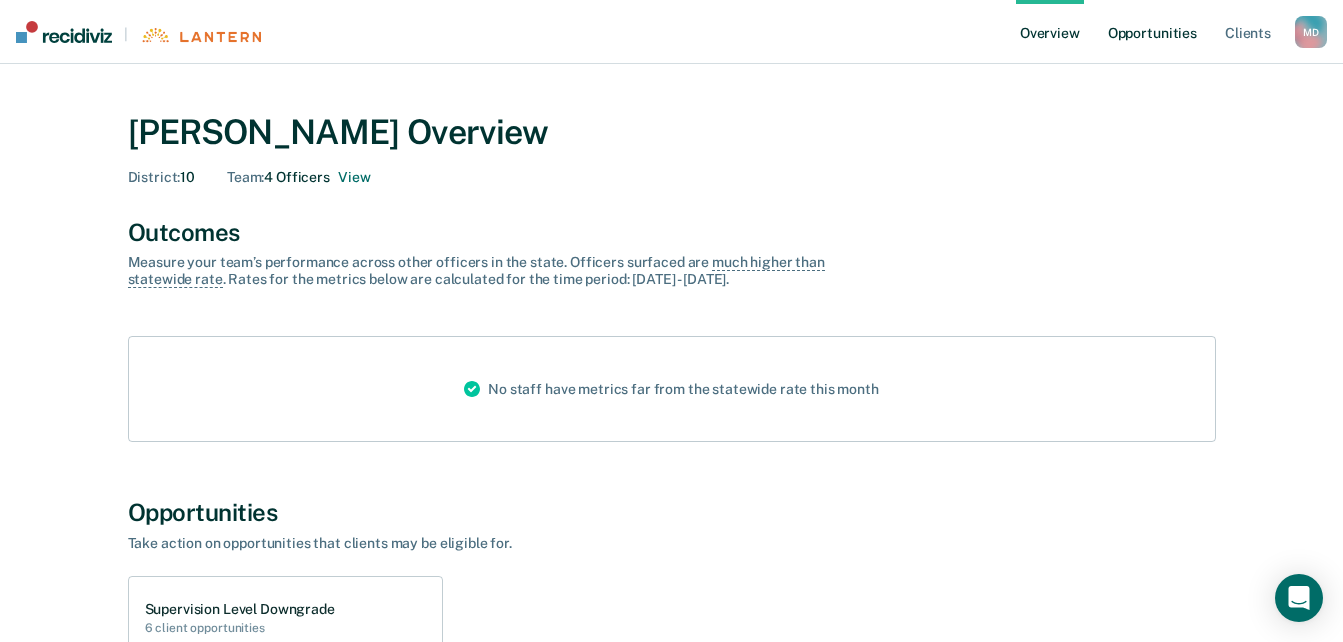 click on "Opportunities" at bounding box center (1152, 32) 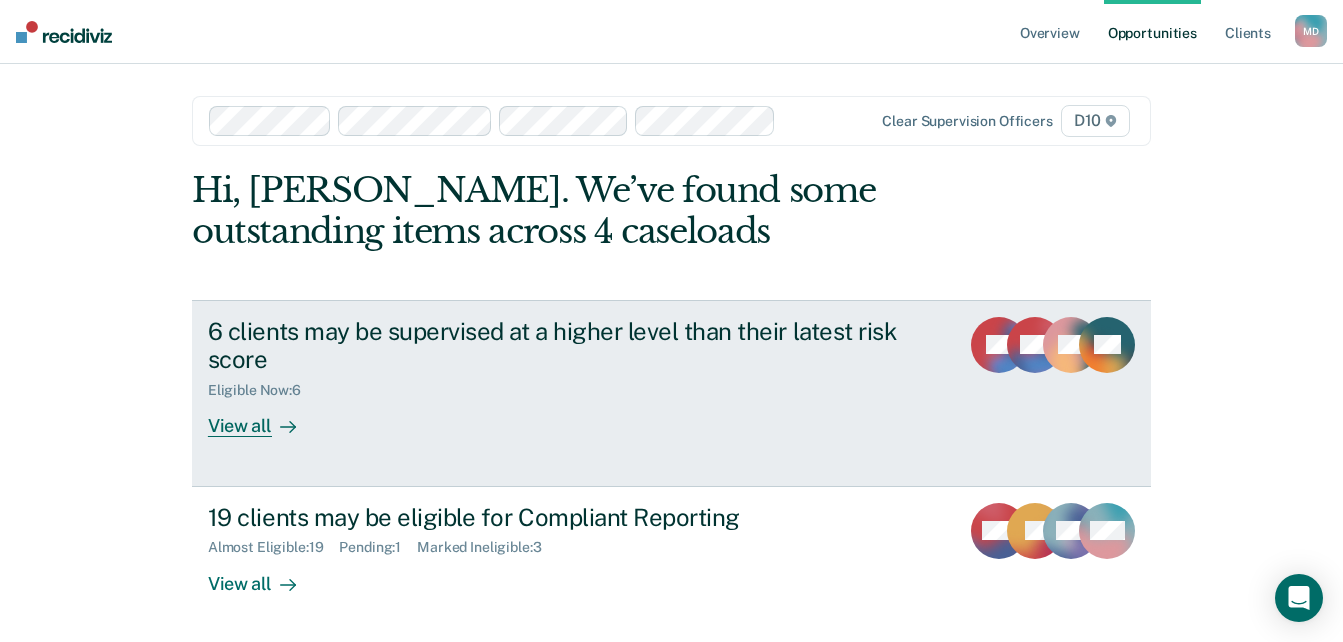 click on "6 clients may be supervised at a higher level than their latest risk score" at bounding box center (559, 346) 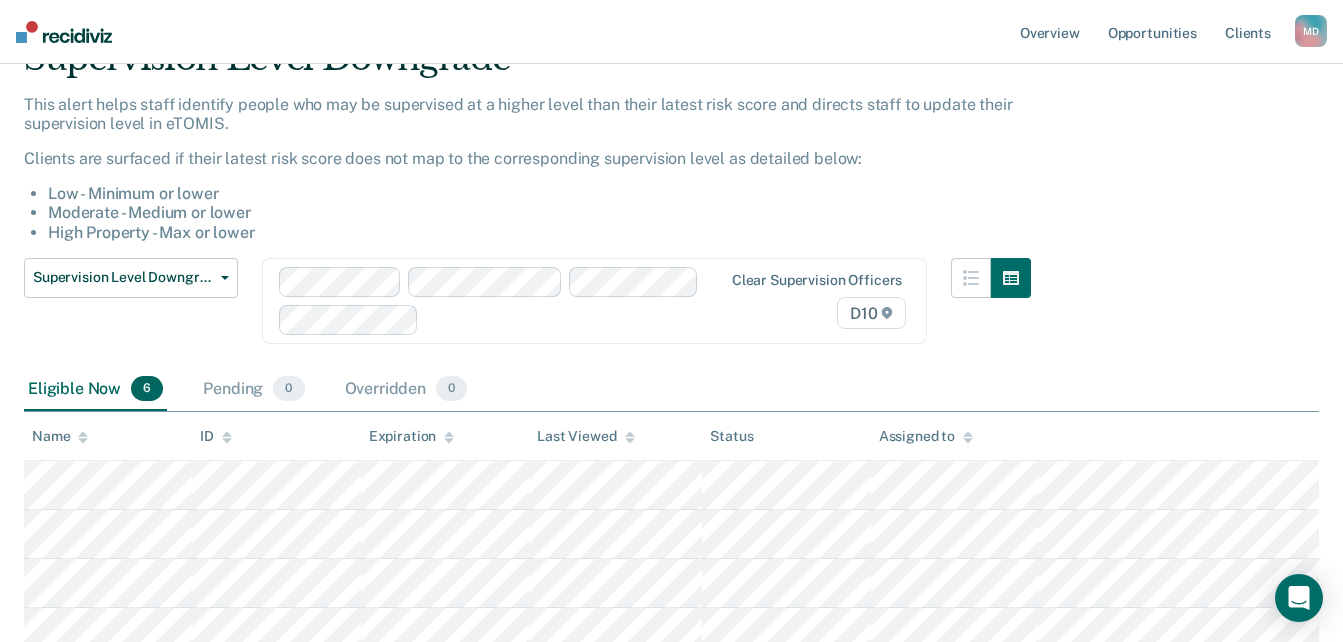 scroll, scrollTop: 300, scrollLeft: 0, axis: vertical 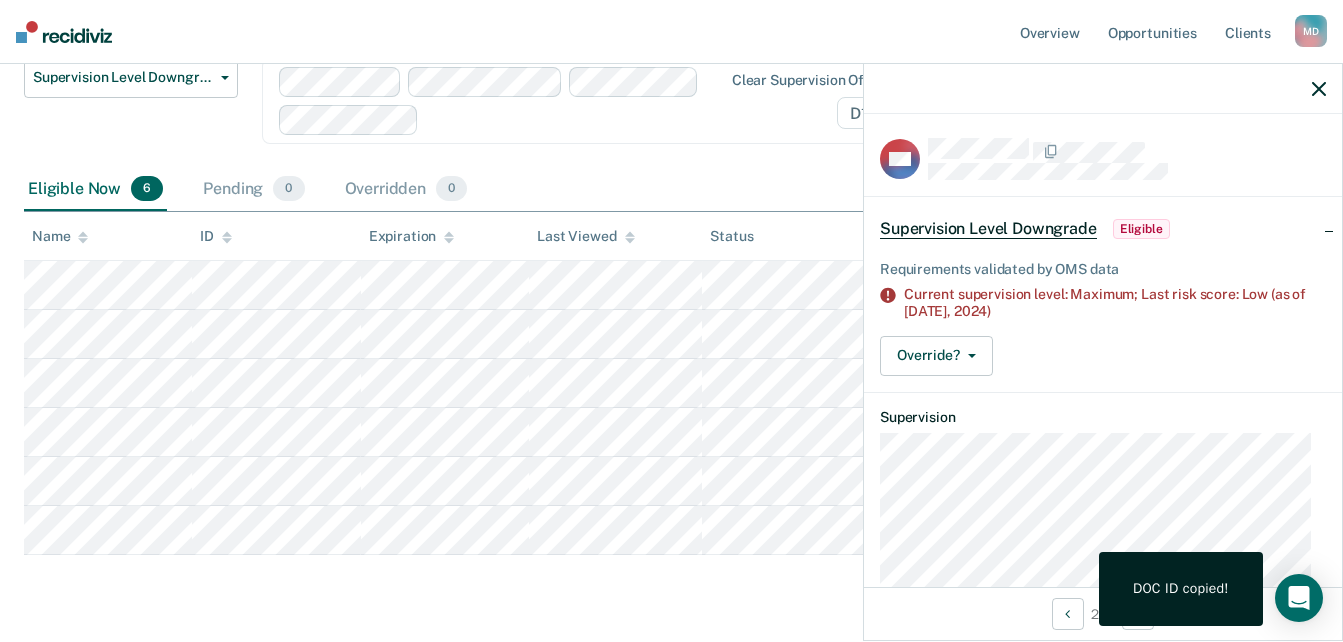 click on "Supervision Level Downgrade   This alert helps staff identify people who may be supervised at a higher level than their latest risk score and directs staff to update their supervision level in eTOMIS.
Clients are surfaced if their latest risk score does not map to the corresponding supervision level as detailed below:
Low - Minimum or lower
Moderate - Medium or lower
High Property - Max or lower
Supervision Level Downgrade Supervision Level Downgrade Suspension of Direct Supervision Compliant Reporting - 2025 Policy Clear   supervision officers D10   Eligible Now 6 Pending 0 Overridden 0
To pick up a draggable item, press the space bar.
While dragging, use the arrow keys to move the item.
Press space again to drop the item in its new position, or press escape to cancel.
Name ID Expiration Last Viewed Status Assigned to" at bounding box center (671, 225) 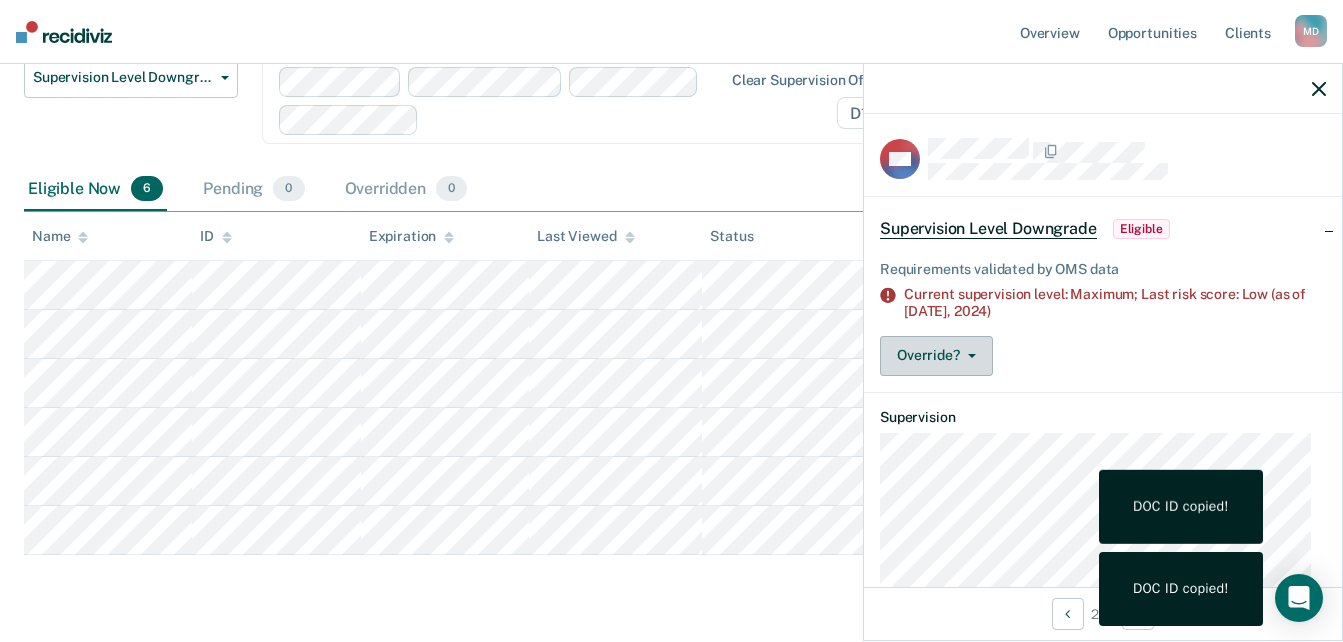 click 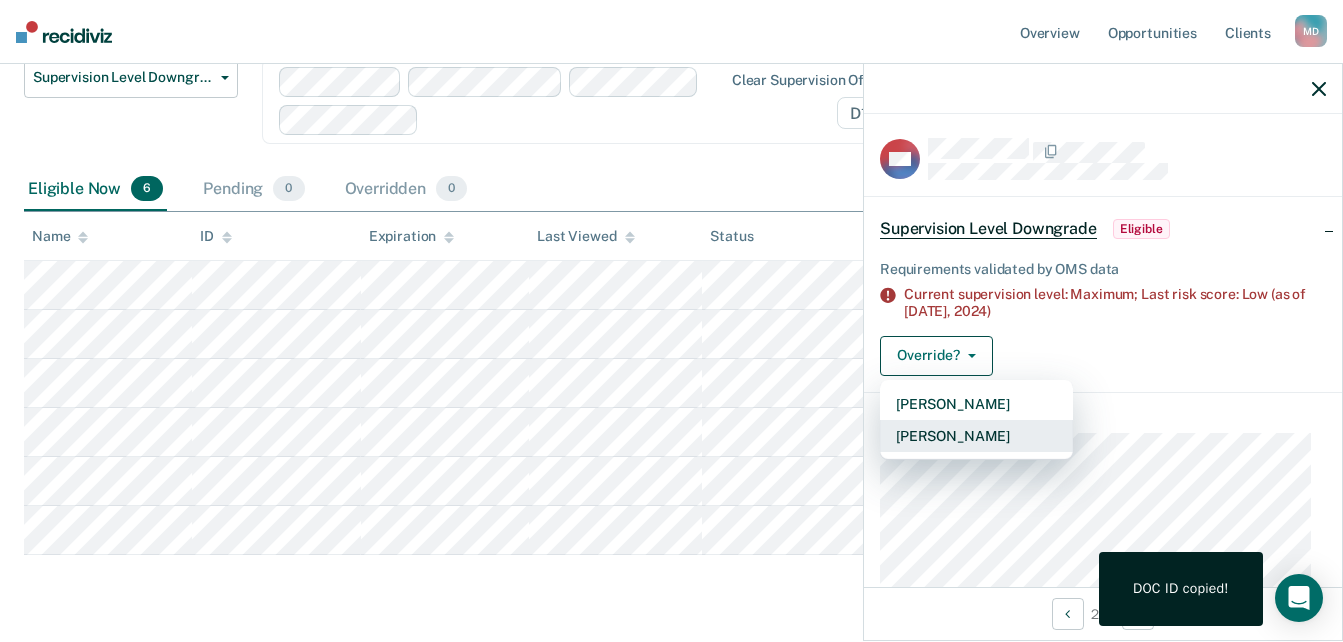 click on "[PERSON_NAME]" at bounding box center (976, 436) 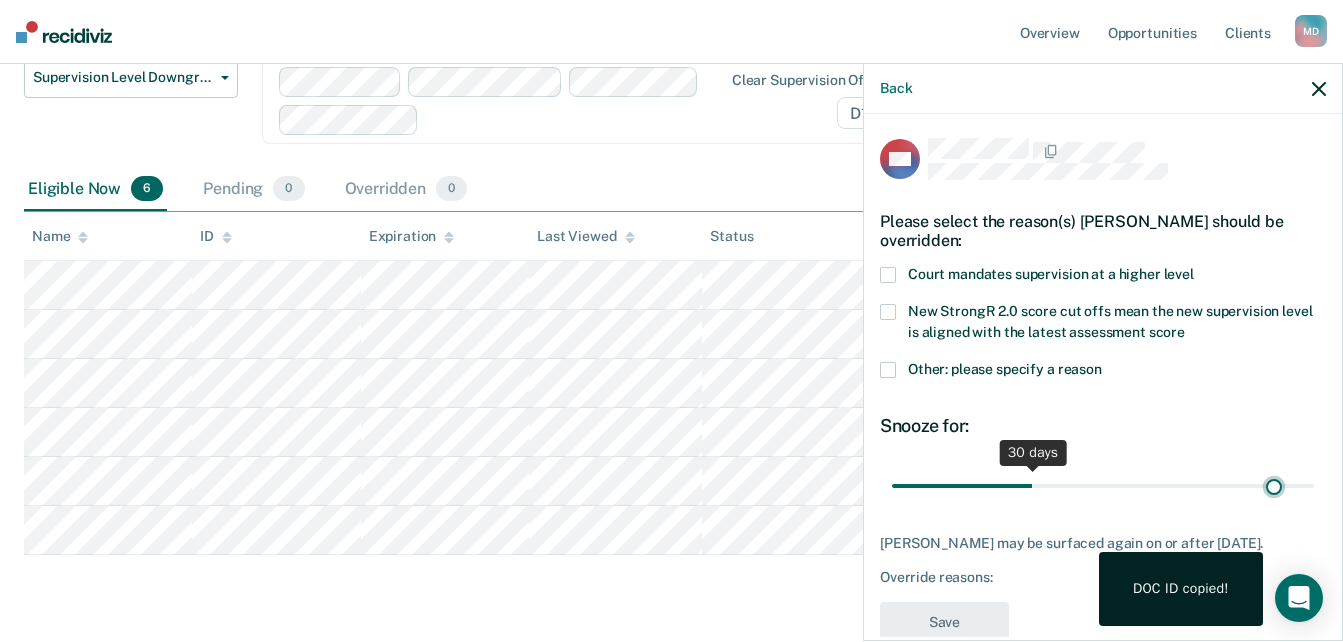 click at bounding box center [1103, 485] 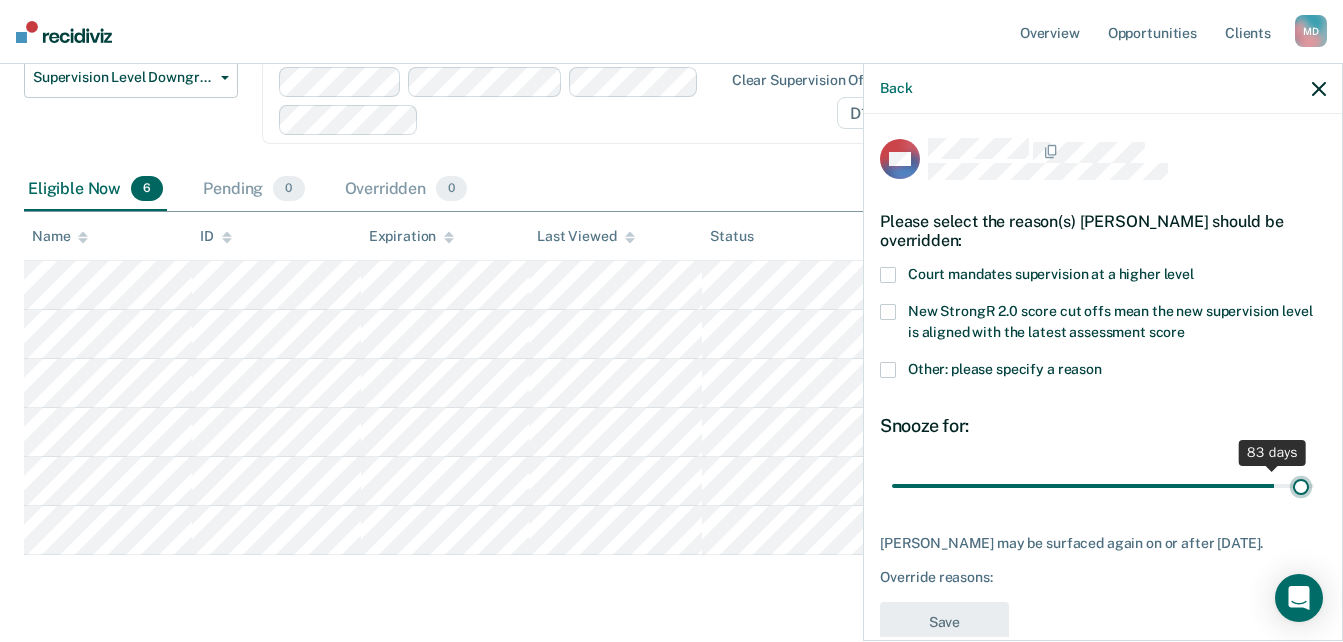click at bounding box center [1103, 485] 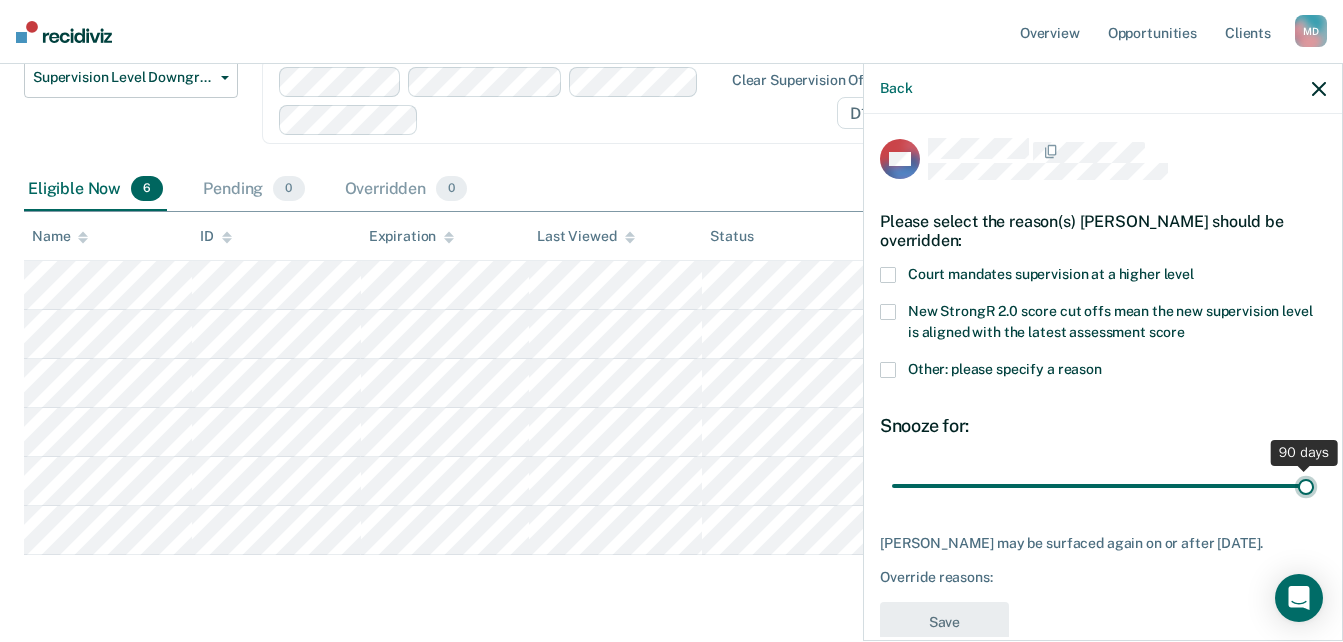 type on "90" 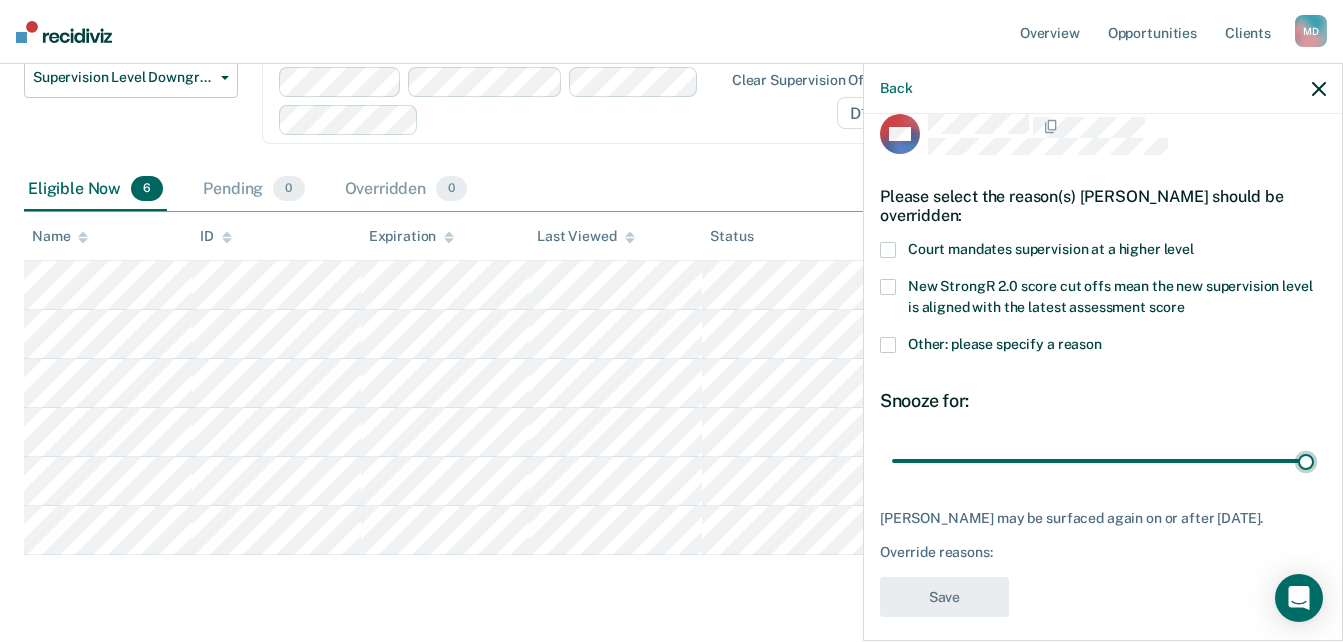 scroll, scrollTop: 39, scrollLeft: 0, axis: vertical 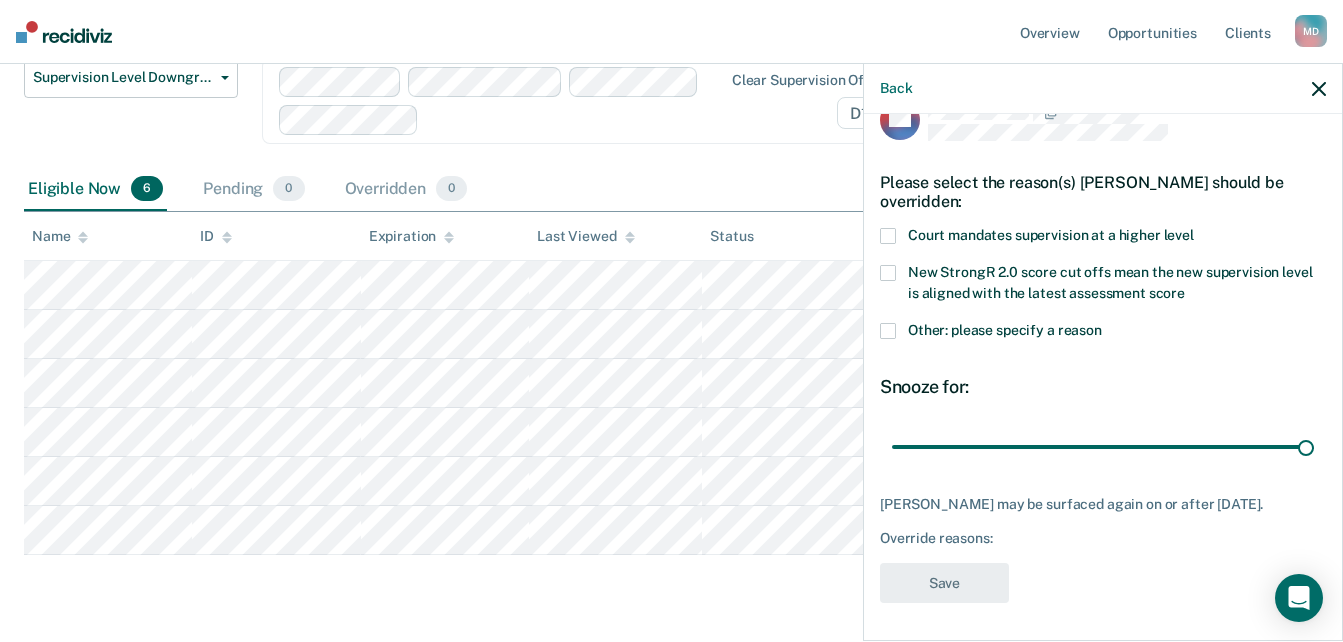 click on "Override reasons:" at bounding box center [1103, 538] 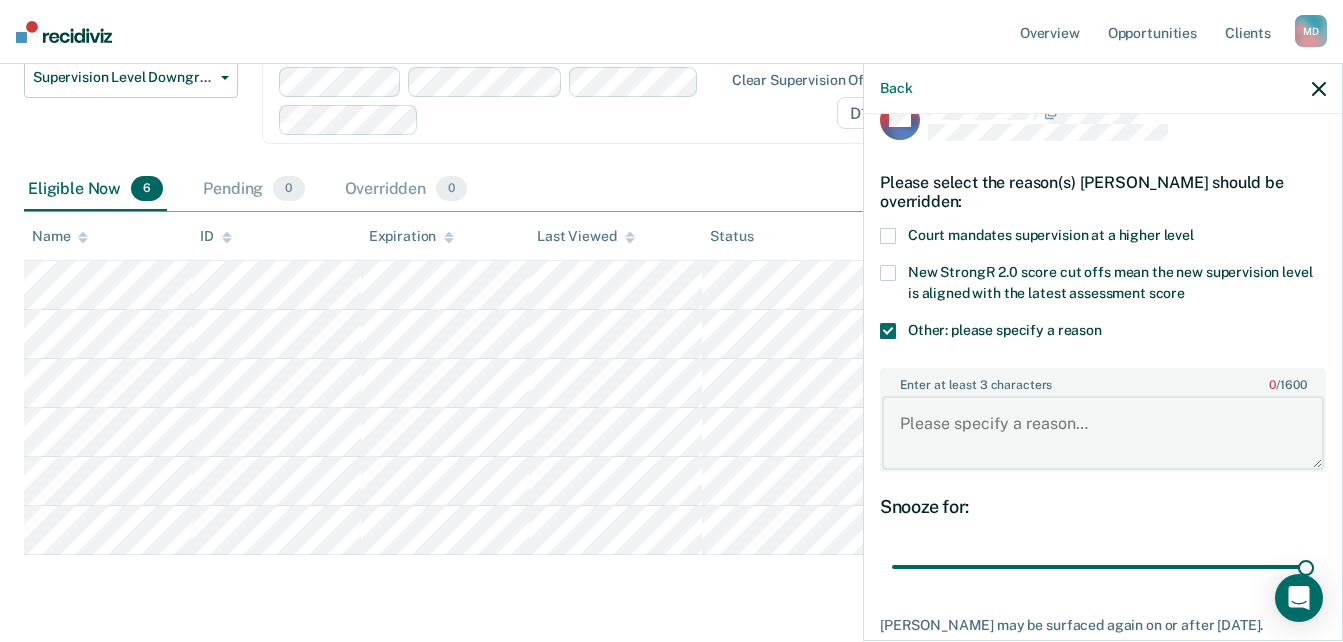 click on "Enter at least 3 characters 0  /  1600" at bounding box center (1103, 433) 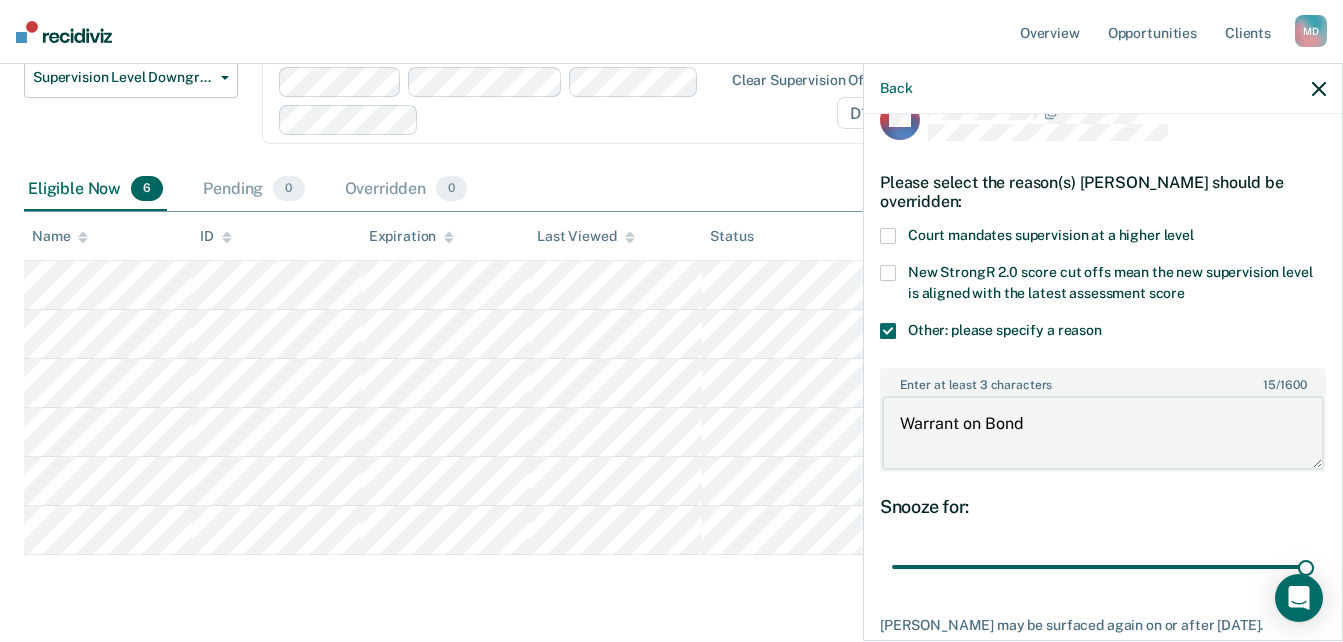 click on "Looks like you’re using Internet Explorer 11. For faster loading and a better experience, use Microsoft Edge, Google Chrome, or Firefox. × Overview Opportunities Client s [PERSON_NAME] M D Profile How it works Log Out Home Supervision Level Downgrade   This alert helps staff identify people who may be supervised at a higher level than their latest risk score and directs staff to update their supervision level in eTOMIS.
Clients are surfaced if their latest risk score does not map to the corresponding supervision level as detailed below:
Low - Minimum or lower
Moderate - Medium or lower
High Property - Max or lower
Supervision Level Downgrade Supervision Level Downgrade Suspension of Direct Supervision Compliant Reporting - 2025 Policy Clear   supervision officers D10   Eligible Now 6 Pending 0 Overridden 0 Name ID Expiration Last Viewed Status Assigned to
Back SW   Please select the reason(s) [PERSON_NAME] should be overridden: Other: please specify a reason 15  /" at bounding box center (671, 21) 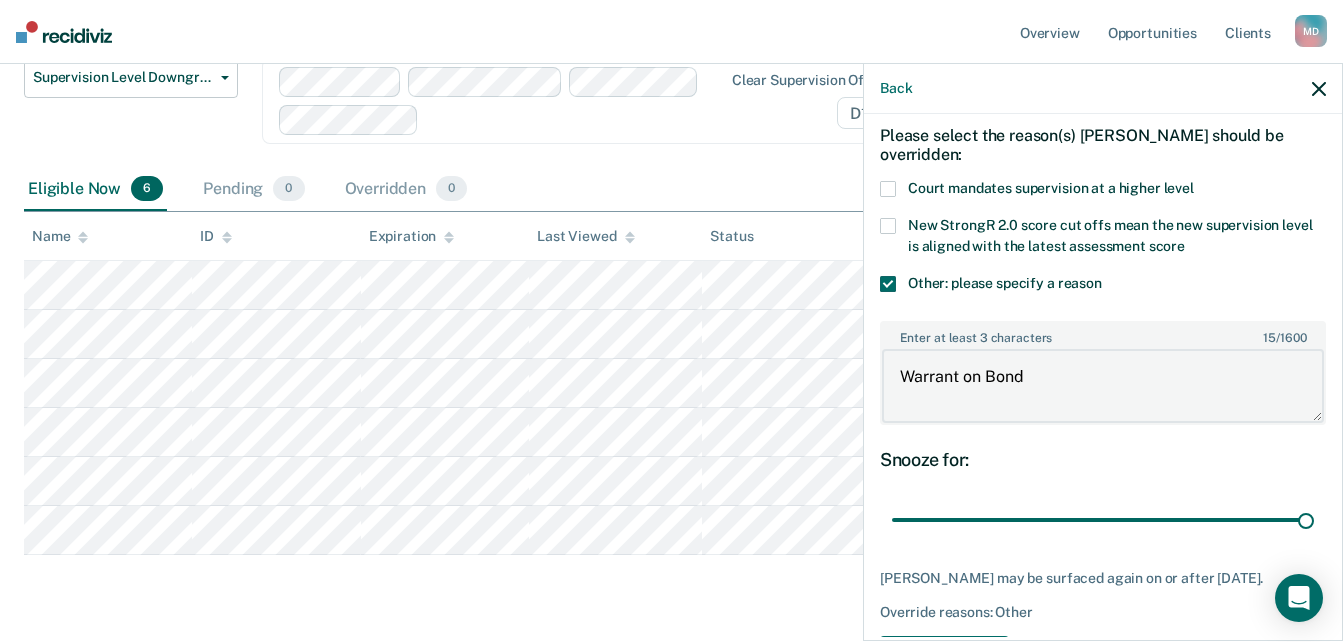 scroll, scrollTop: 160, scrollLeft: 0, axis: vertical 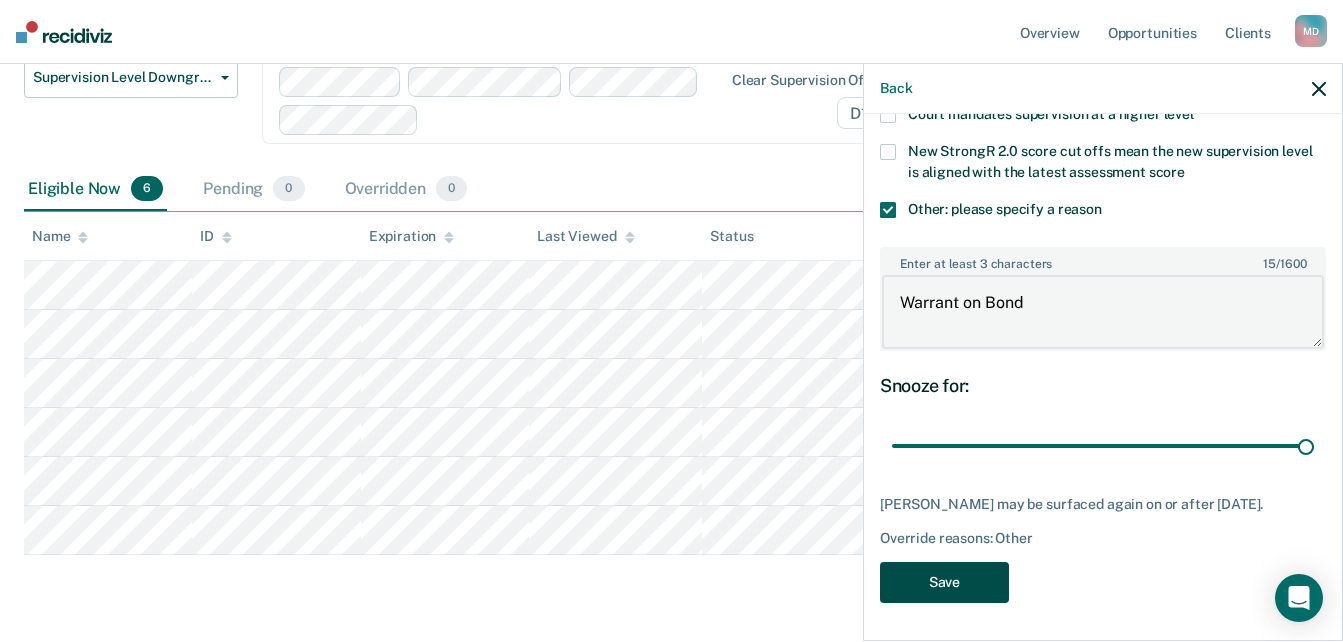 type on "Warrant on Bond" 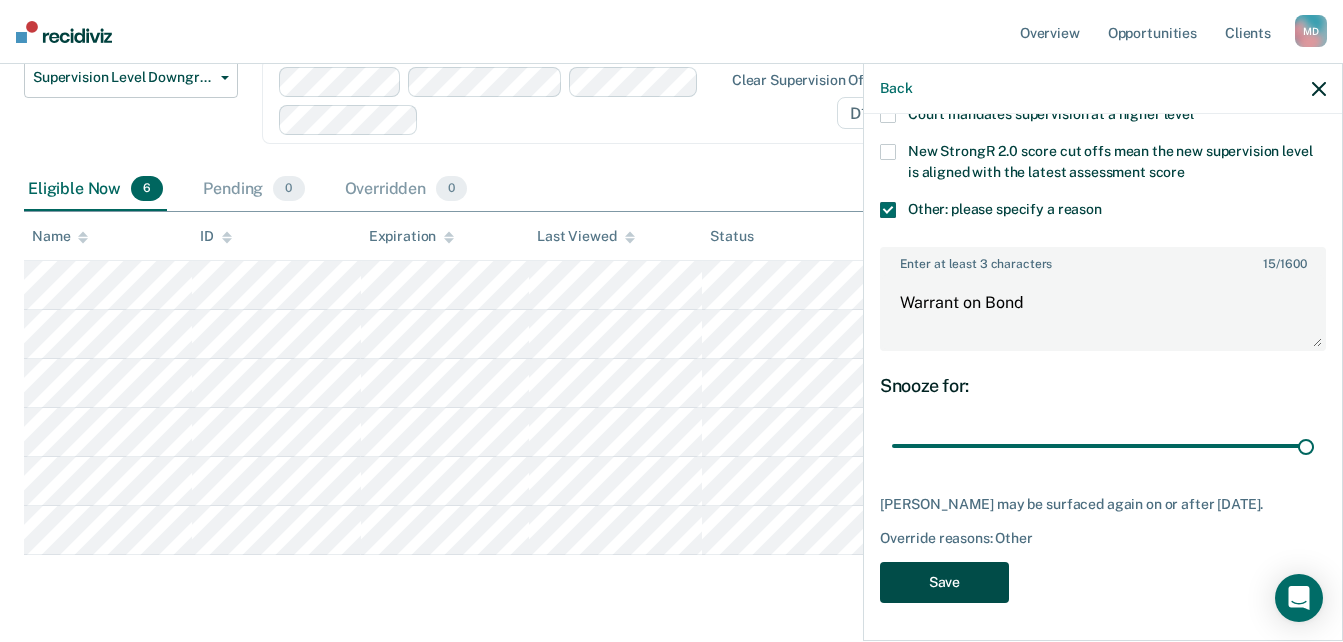 click on "Save" at bounding box center [944, 582] 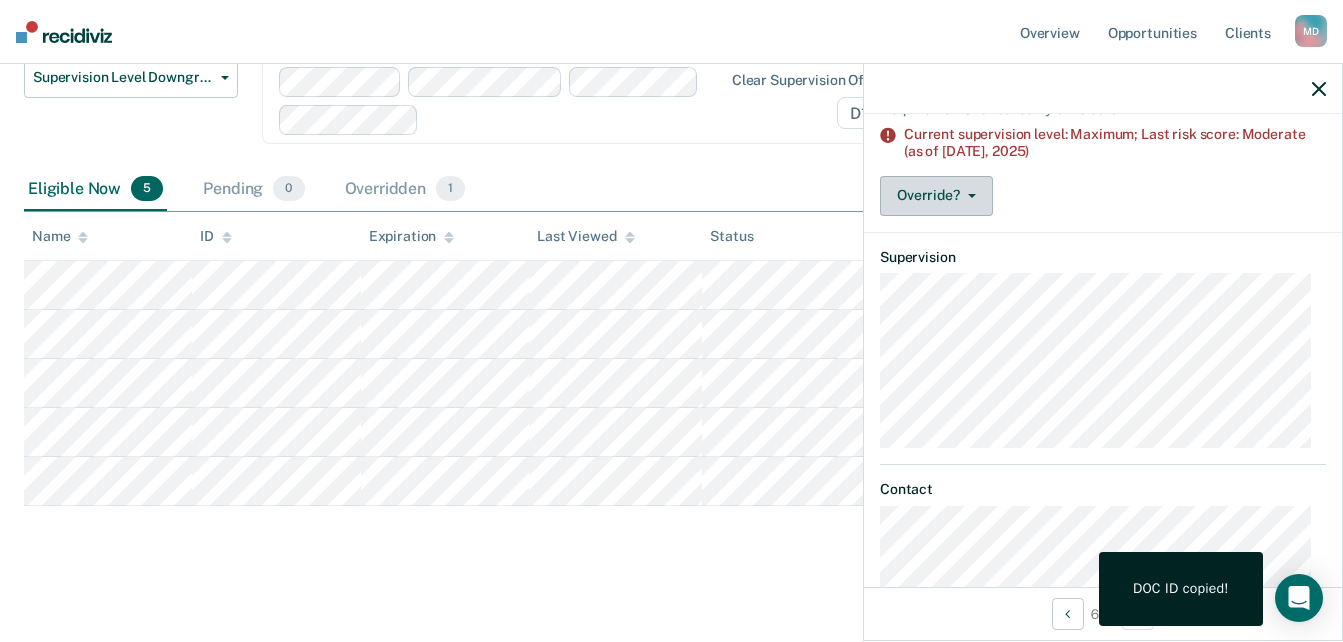click on "Override?" at bounding box center (936, 196) 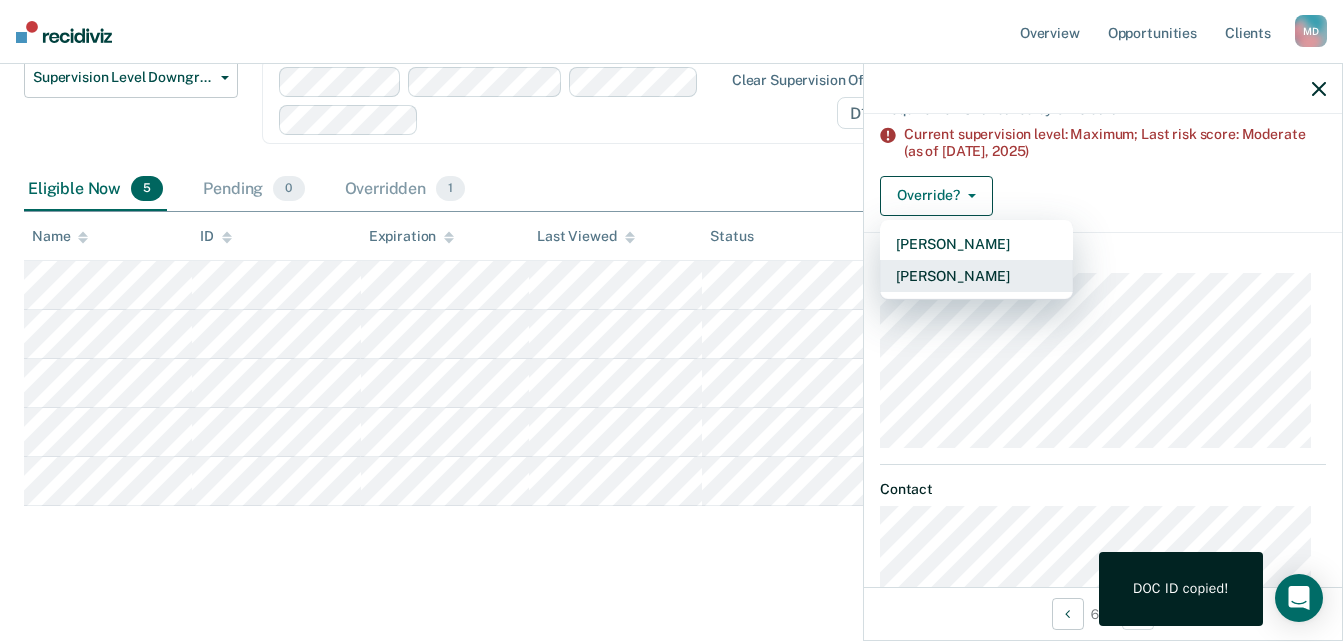 click on "[PERSON_NAME]" at bounding box center [976, 276] 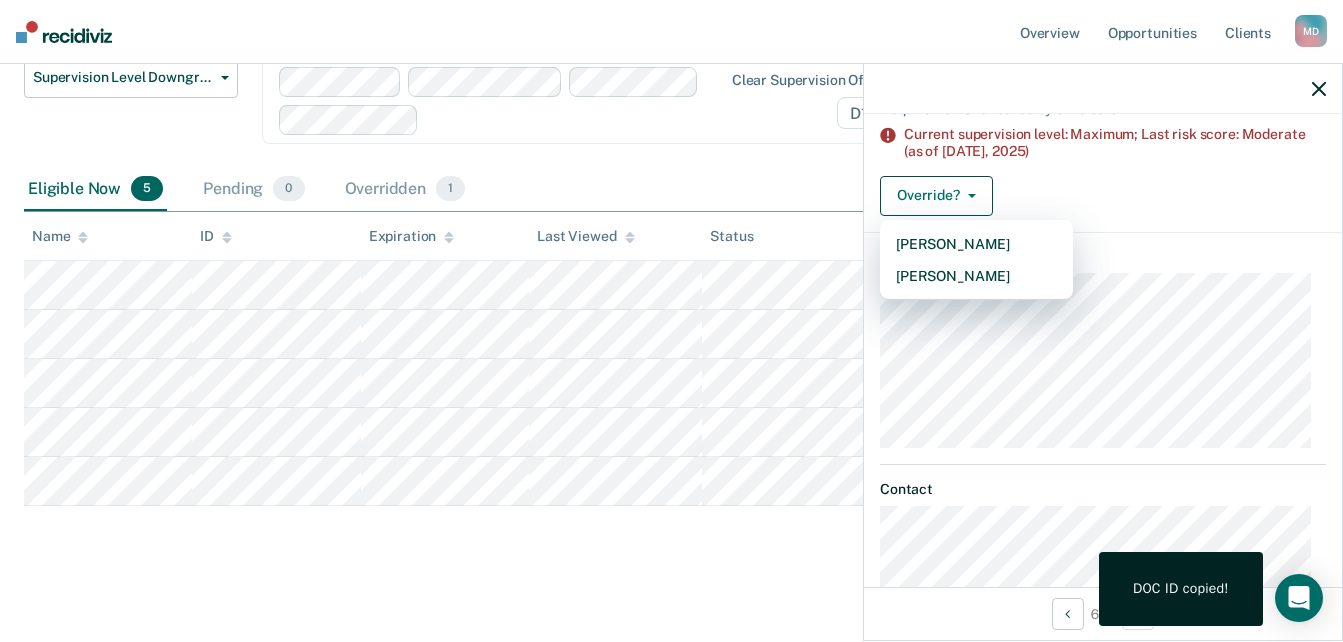 scroll, scrollTop: 39, scrollLeft: 0, axis: vertical 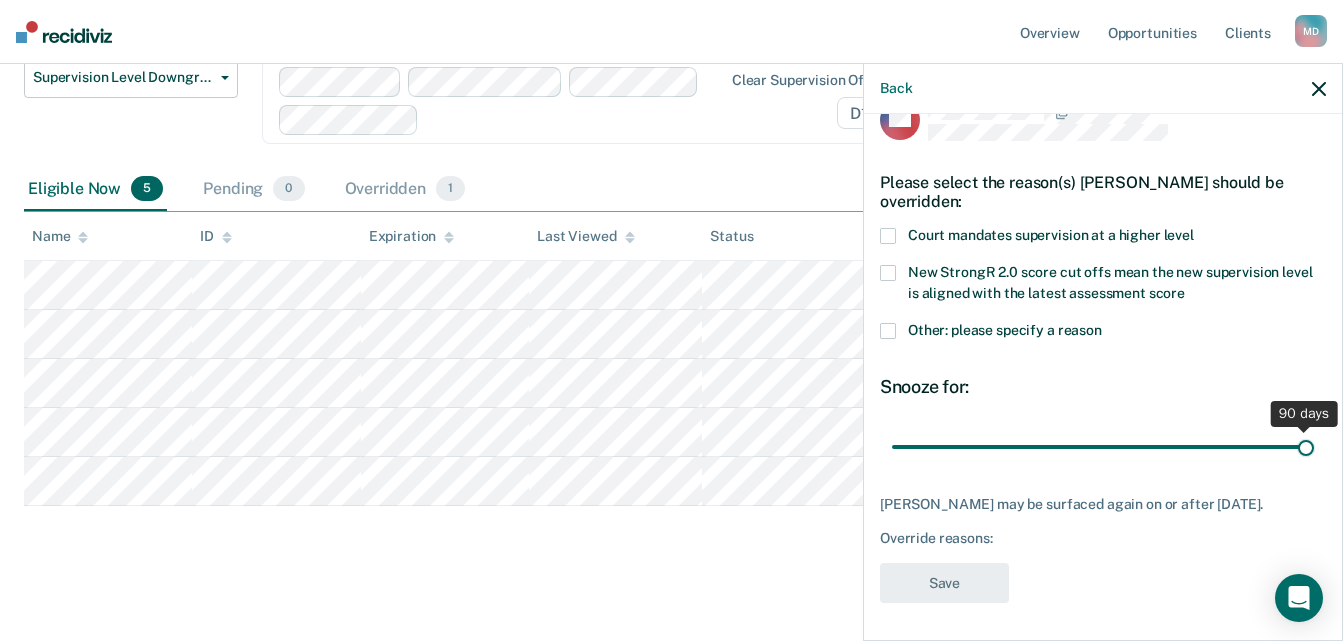 drag, startPoint x: 1029, startPoint y: 443, endPoint x: 1346, endPoint y: 433, distance: 317.15768 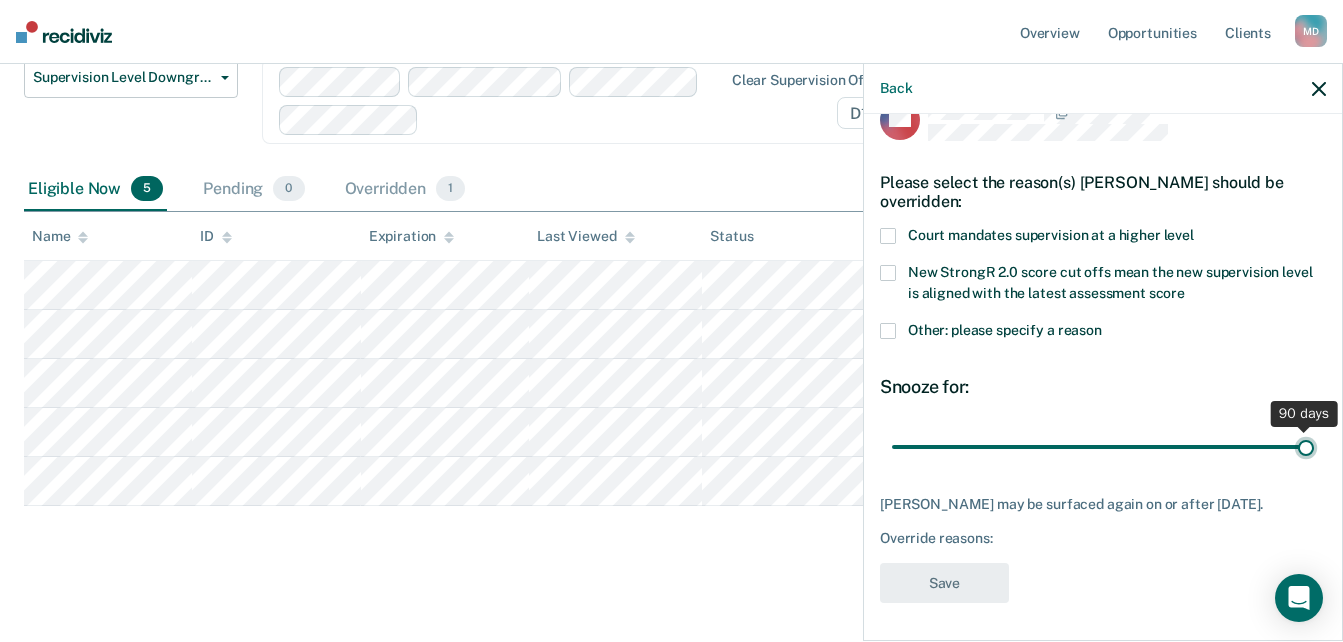 type on "90" 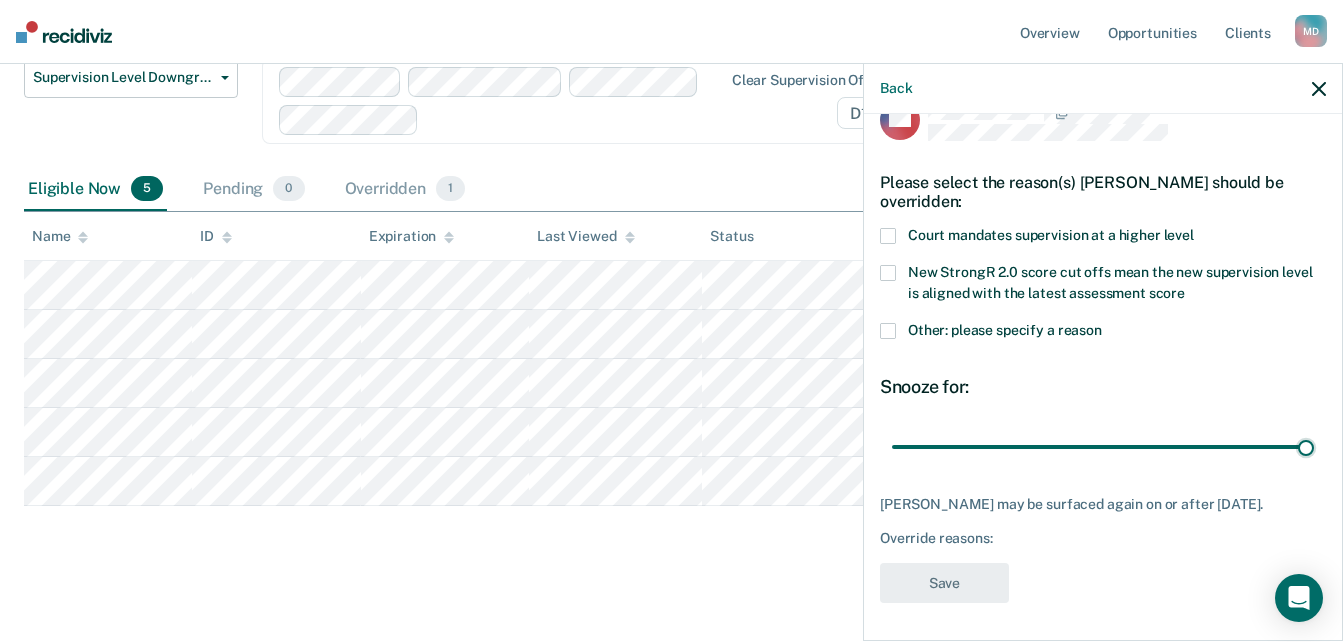 click on "Other: please specify a reason" at bounding box center (1005, 330) 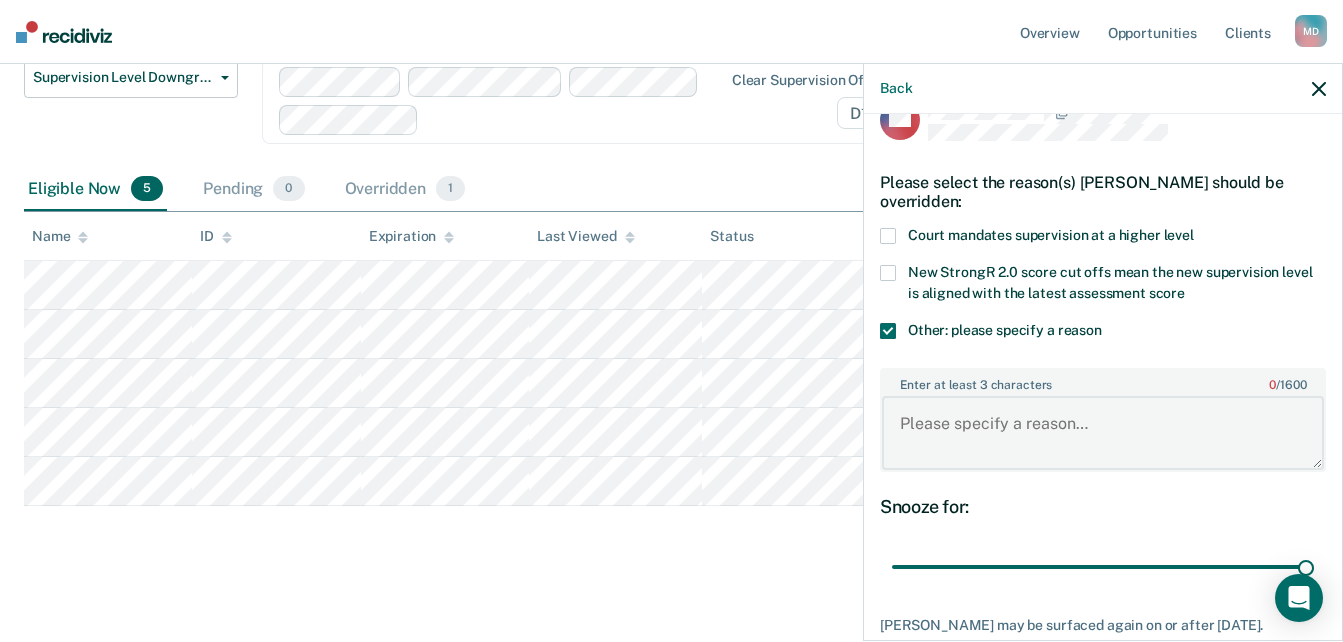 click on "Enter at least 3 characters 0  /  1600" at bounding box center [1103, 433] 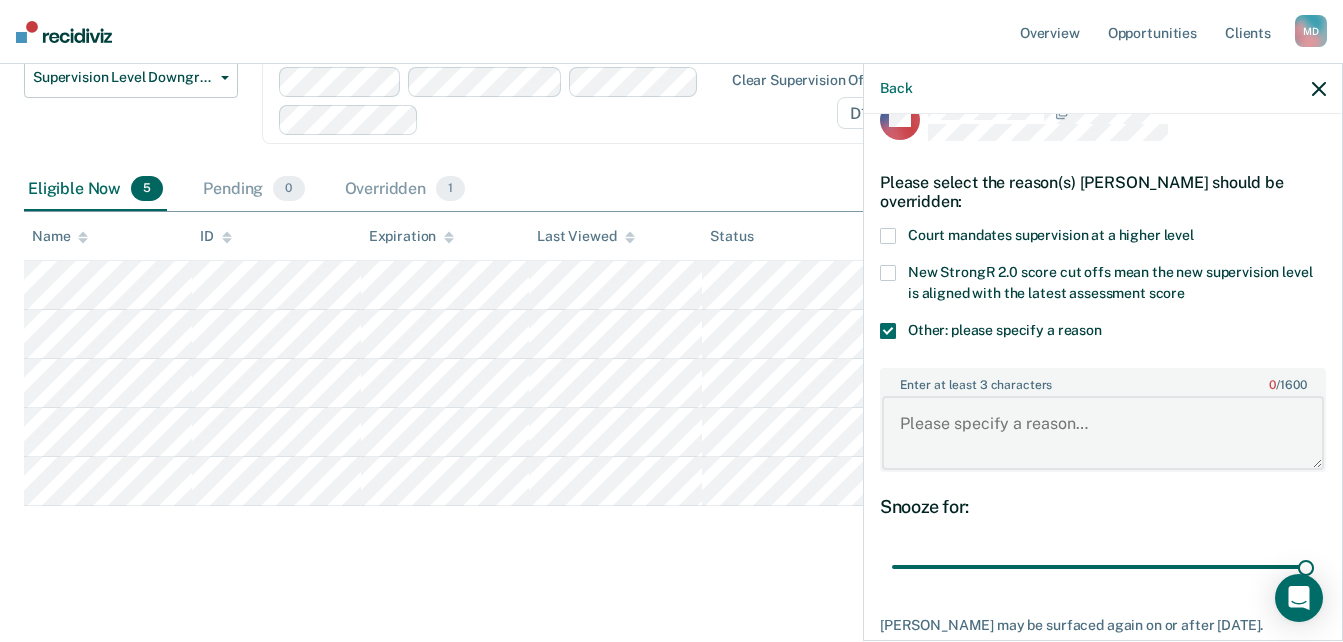 paste on "00501127" 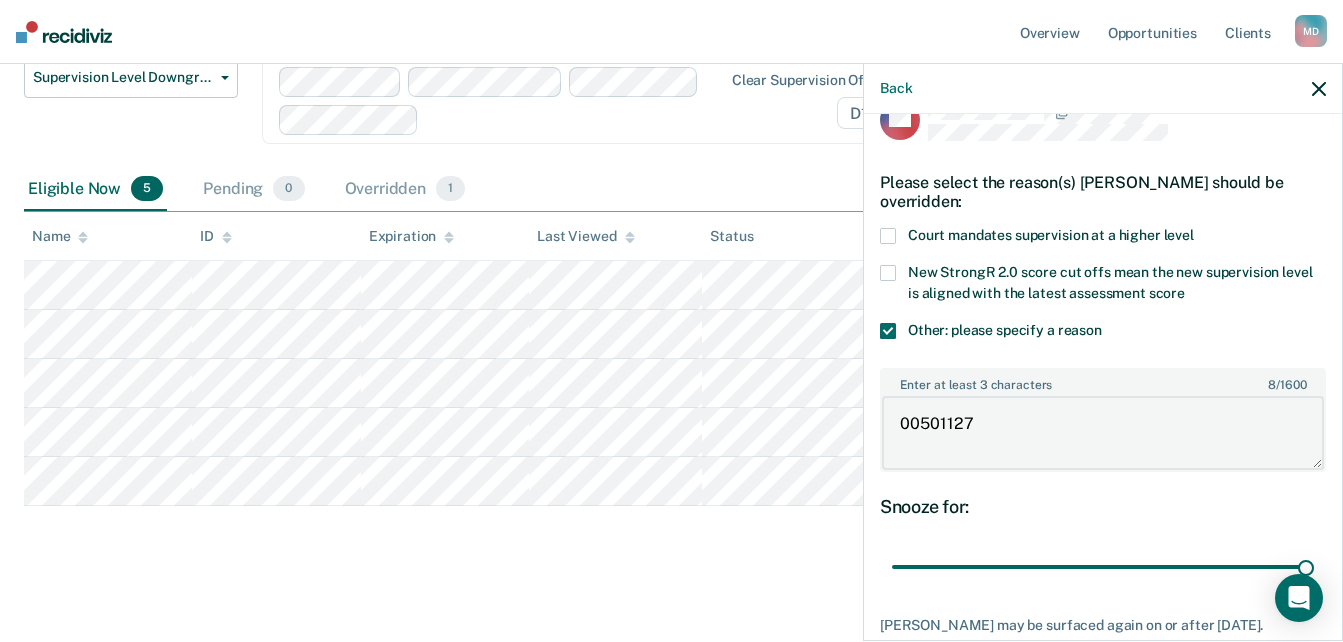 click on "Looks like you’re using Internet Explorer 11. For faster loading and a better experience, use Microsoft Edge, Google Chrome, or Firefox. × Overview Opportunities Client s [PERSON_NAME] M D Profile How it works Log Out Home Supervision Level Downgrade   This alert helps staff identify people who may be supervised at a higher level than their latest risk score and directs staff to update their supervision level in eTOMIS.
Clients are surfaced if their latest risk score does not map to the corresponding supervision level as detailed below:
Low - Minimum or lower
Moderate - Medium or lower
High Property - Max or lower
Supervision Level Downgrade Supervision Level Downgrade Suspension of Direct Supervision Compliant Reporting - 2025 Policy Clear   supervision officers D10   Eligible Now 5 Pending 0 Overridden 1 Name ID Expiration Last Viewed Status Assigned to
Back KM   Please select the reason(s) [PERSON_NAME] should be overridden: Other: please specify a reason 8  /" at bounding box center [671, 21] 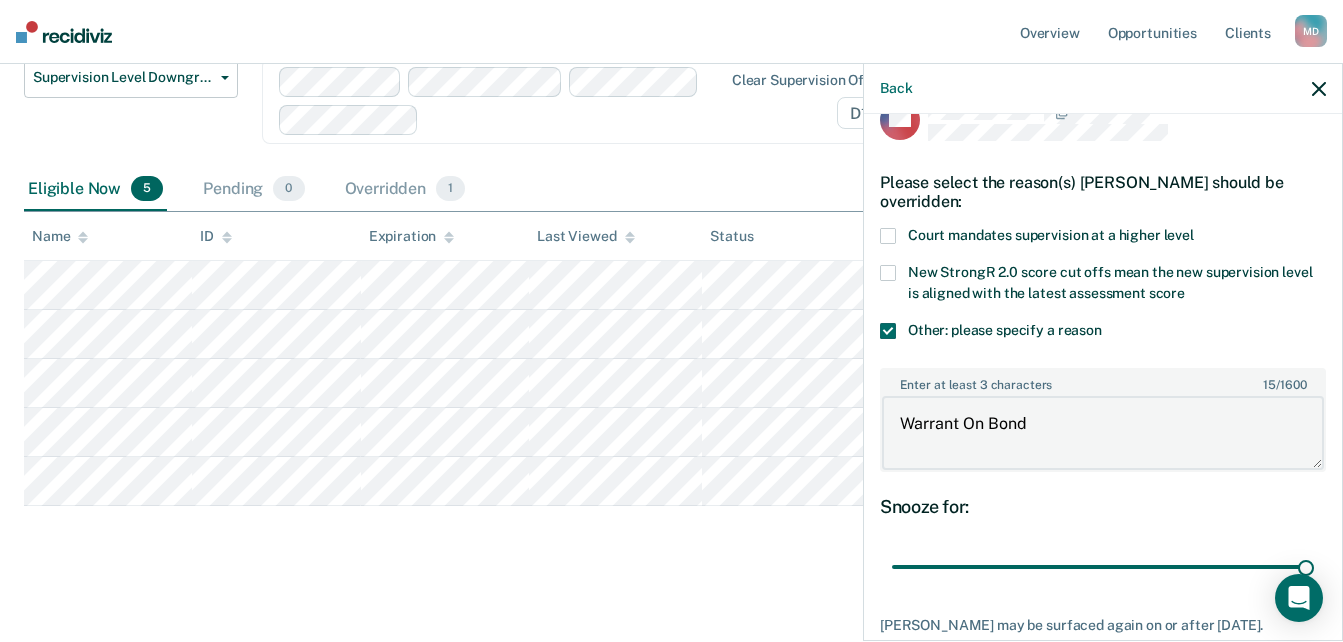 click on "Looks like you’re using Internet Explorer 11. For faster loading and a better experience, use Microsoft Edge, Google Chrome, or Firefox. × Overview Opportunities Client s [PERSON_NAME] M D Profile How it works Log Out Home Supervision Level Downgrade   This alert helps staff identify people who may be supervised at a higher level than their latest risk score and directs staff to update their supervision level in eTOMIS.
Clients are surfaced if their latest risk score does not map to the corresponding supervision level as detailed below:
Low - Minimum or lower
Moderate - Medium or lower
High Property - Max or lower
Supervision Level Downgrade Supervision Level Downgrade Suspension of Direct Supervision Compliant Reporting - 2025 Policy Clear   supervision officers D10   Eligible Now 5 Pending 0 Overridden 1 Name ID Expiration Last Viewed Status Assigned to
Back KM   Please select the reason(s) [PERSON_NAME] should be overridden: Other: please specify a reason 15  /" at bounding box center (671, 21) 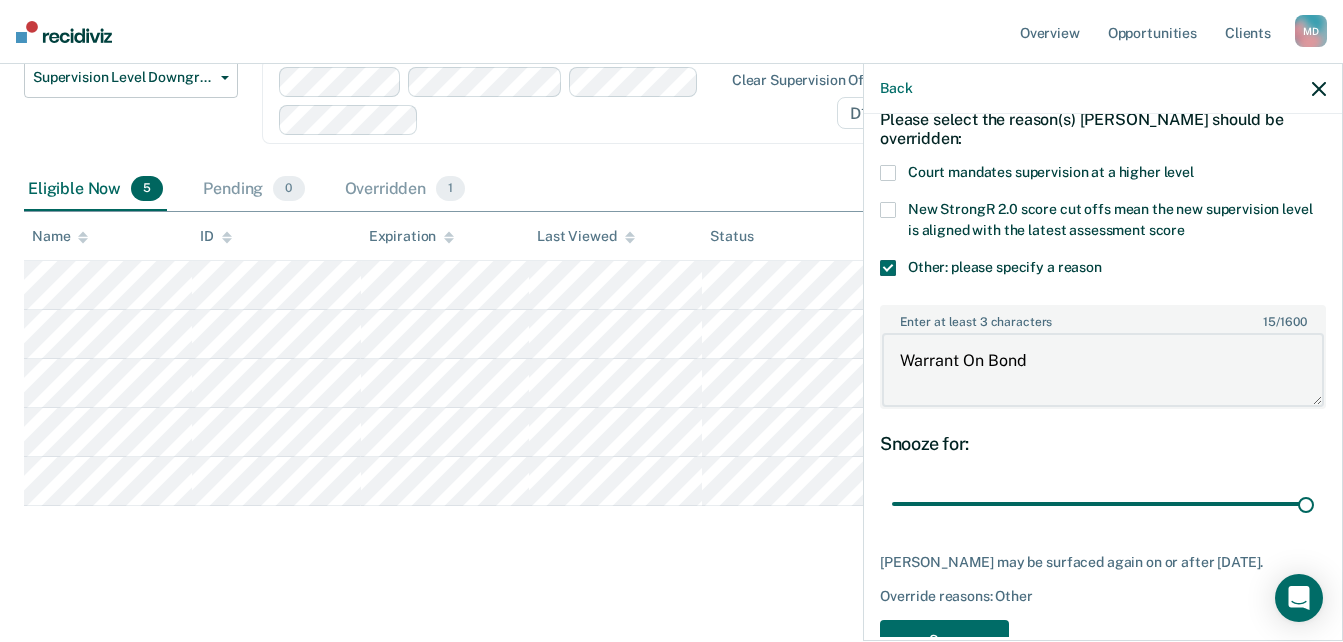 scroll, scrollTop: 160, scrollLeft: 0, axis: vertical 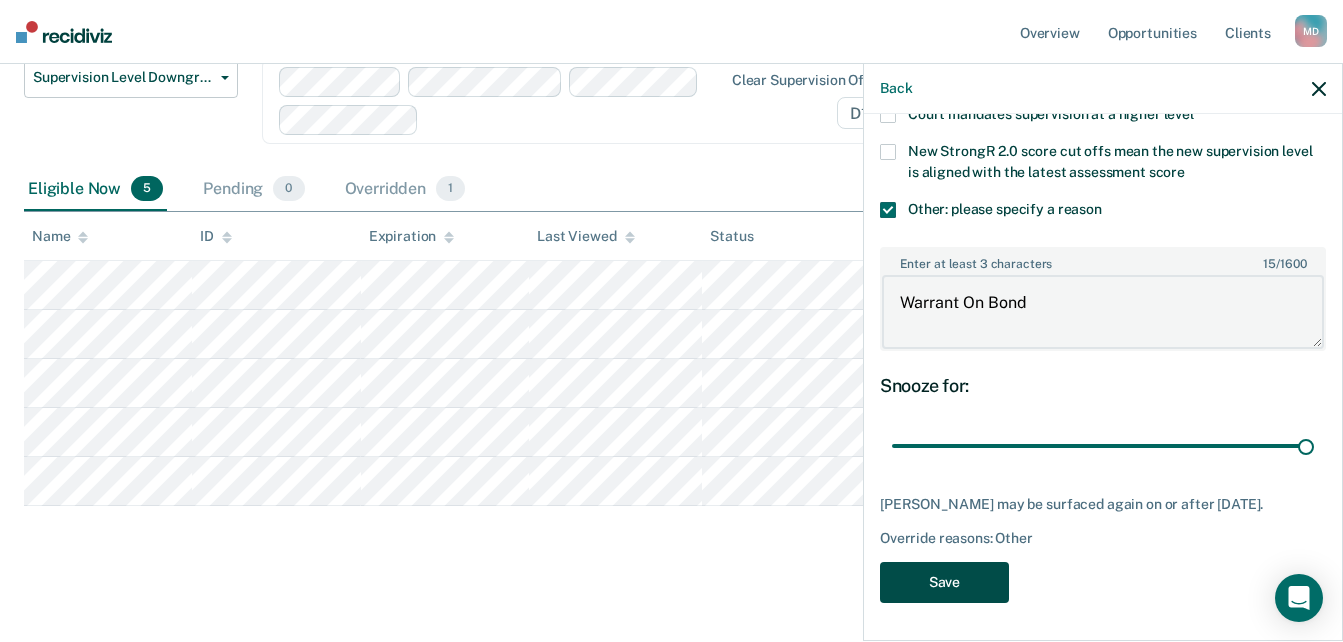 type on "Warrant On Bond" 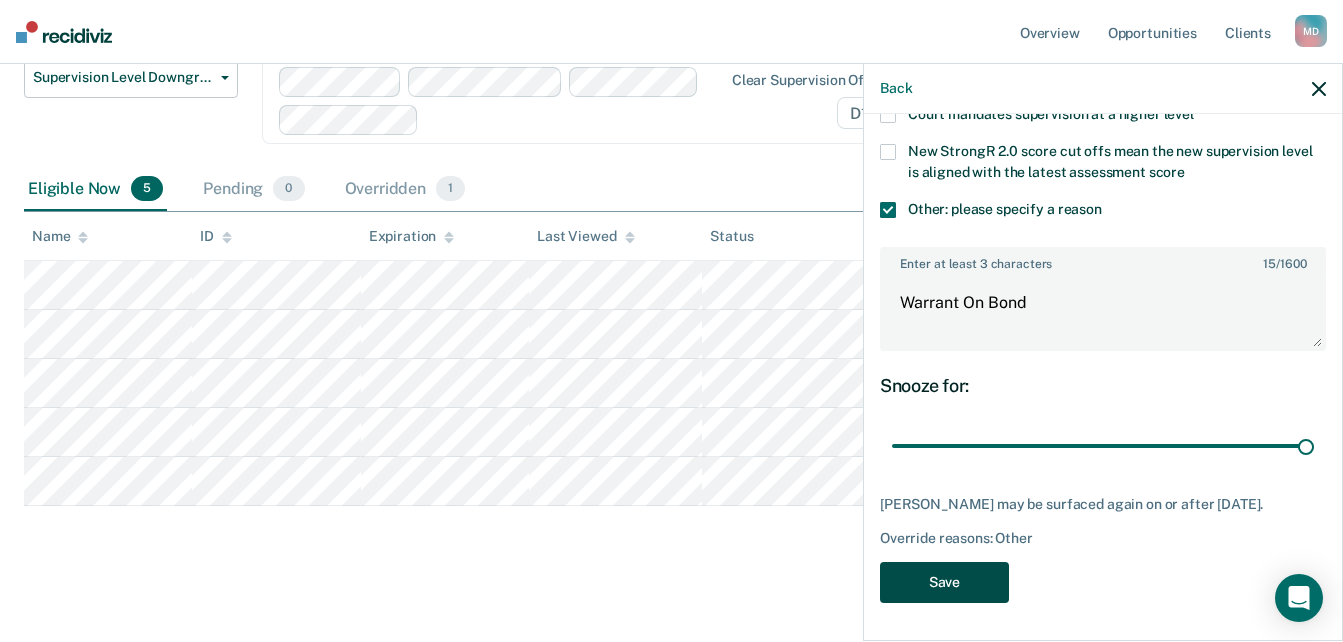 click on "Save" at bounding box center (944, 582) 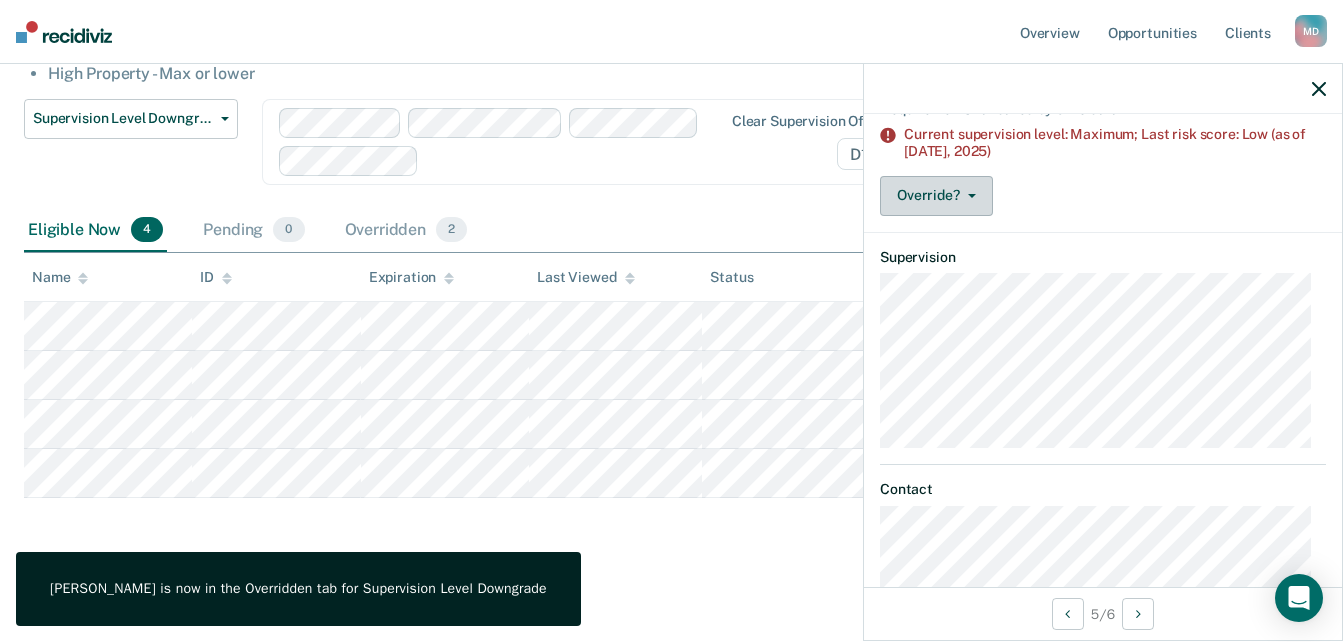 click on "Override?" at bounding box center (936, 196) 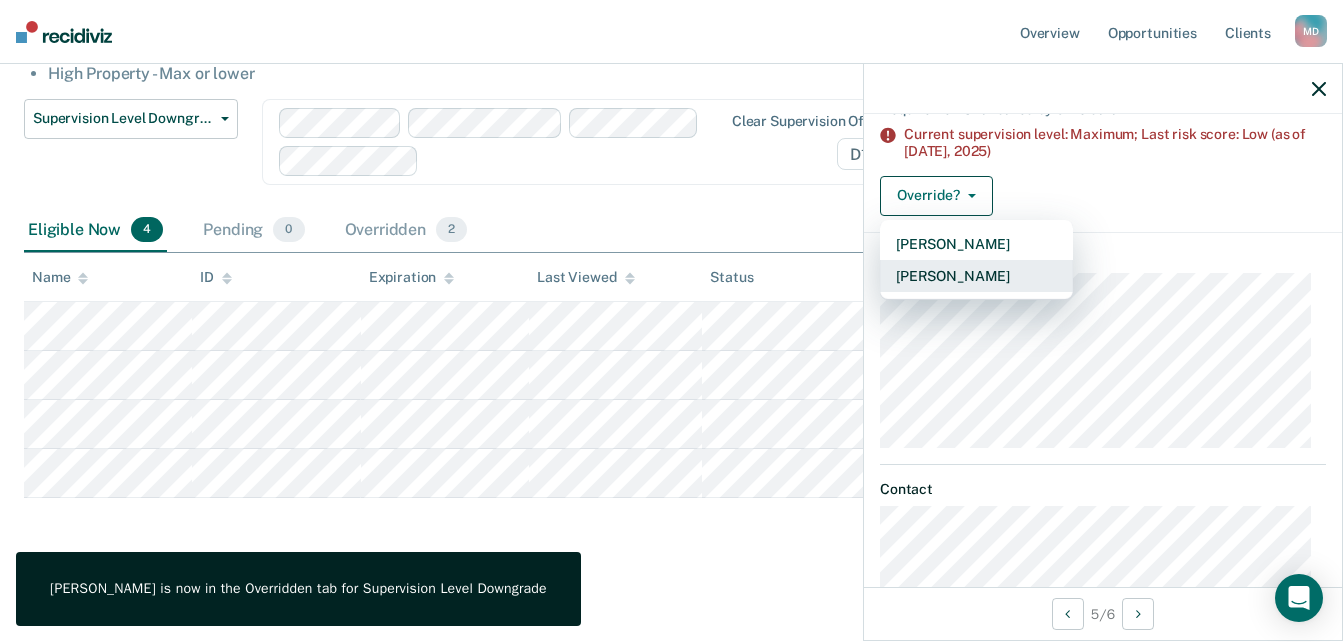 click on "[PERSON_NAME]" at bounding box center (976, 276) 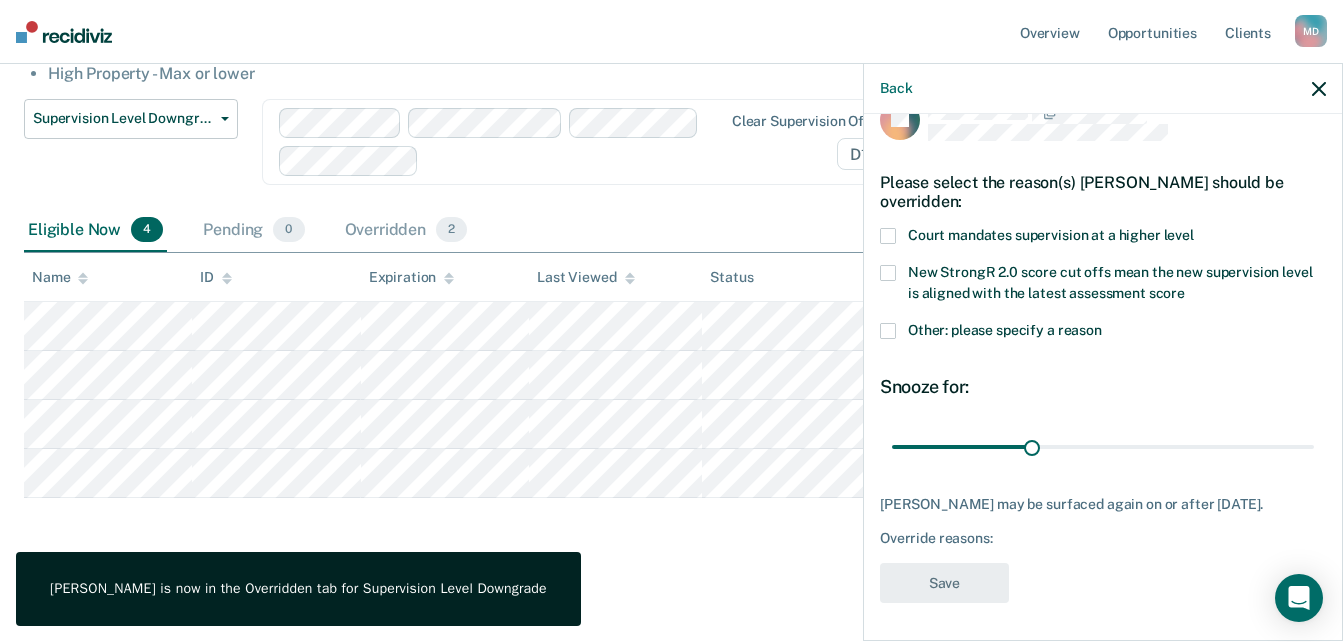 scroll, scrollTop: 0, scrollLeft: 0, axis: both 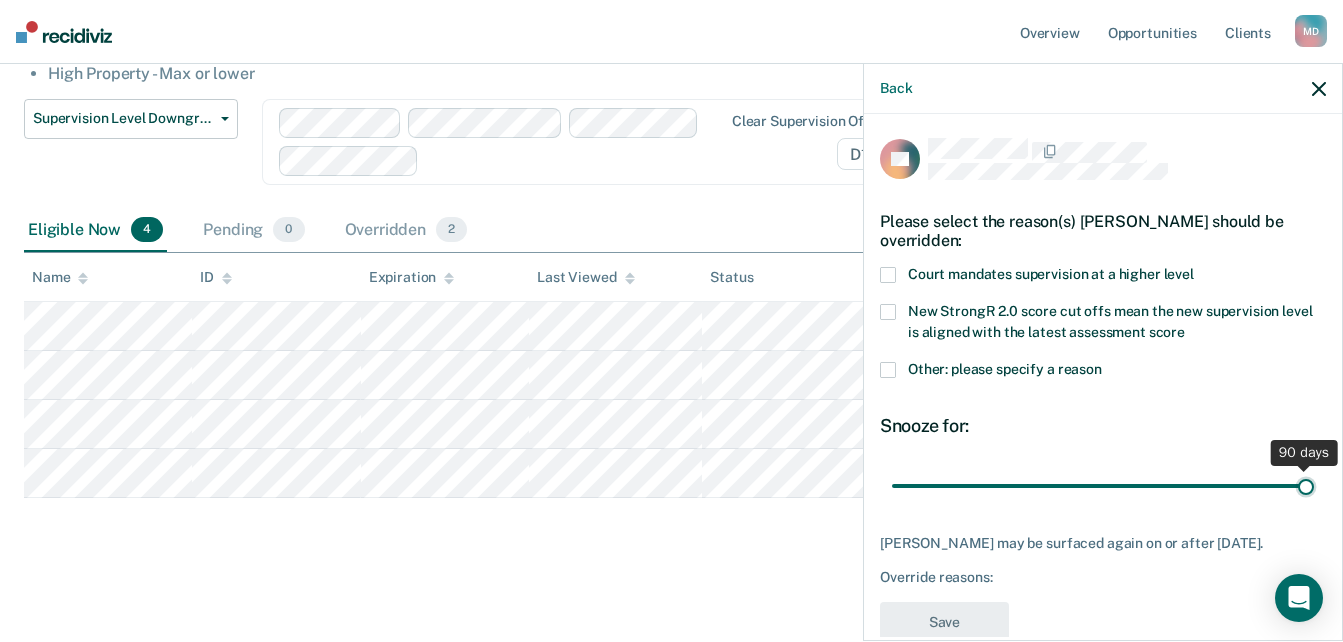 drag, startPoint x: 1028, startPoint y: 490, endPoint x: 1361, endPoint y: 497, distance: 333.07358 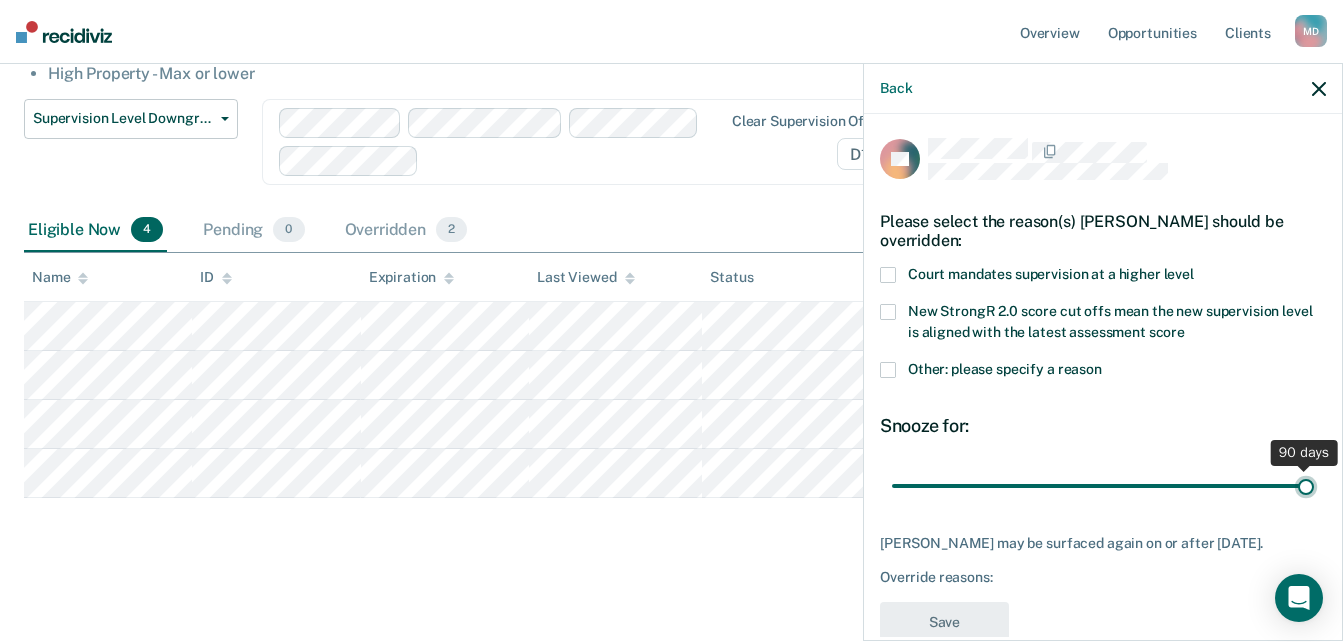 type on "90" 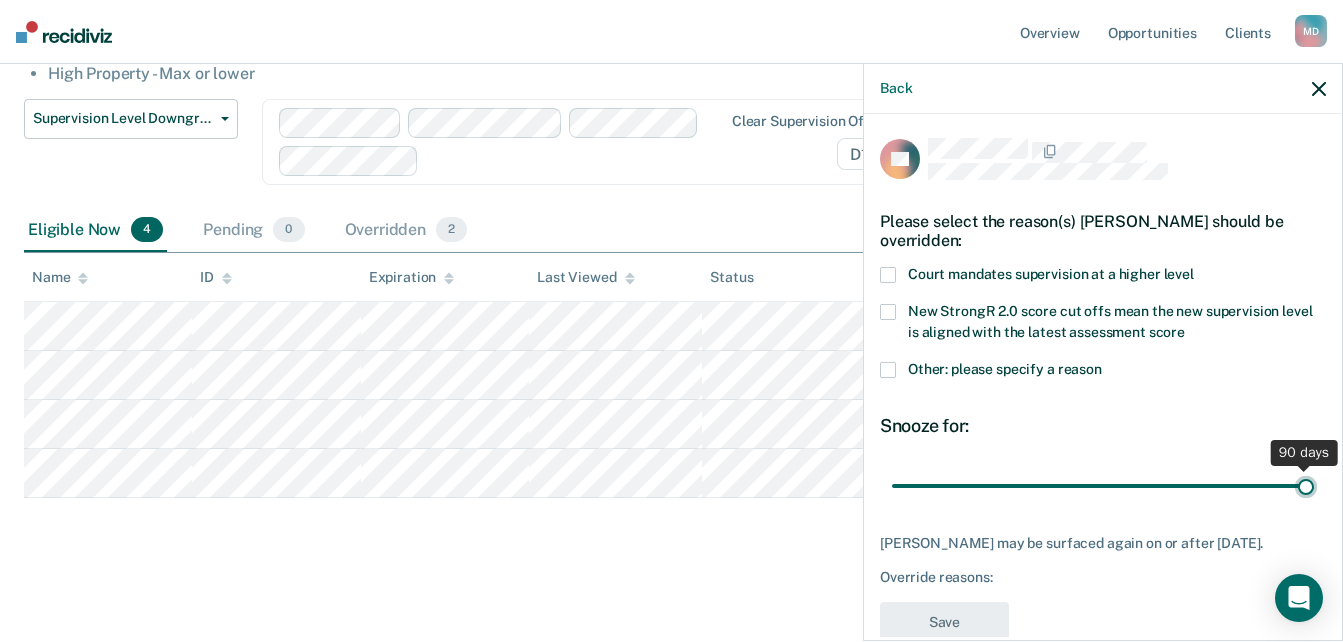 click at bounding box center [1103, 485] 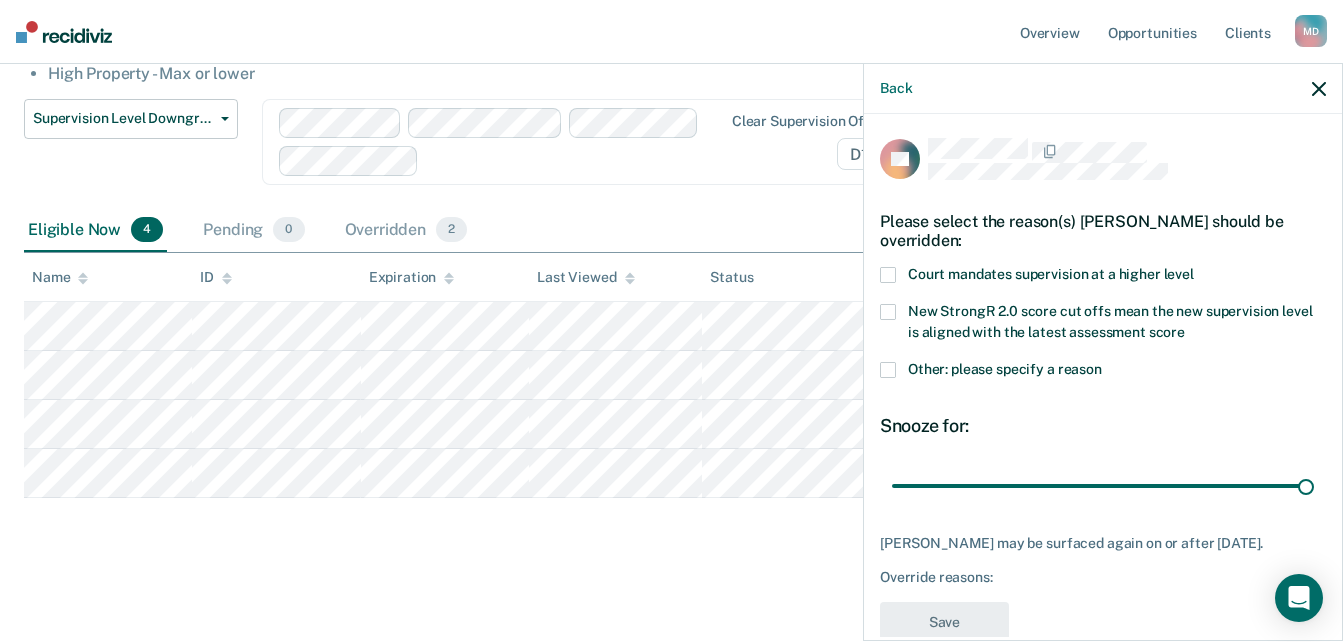drag, startPoint x: 886, startPoint y: 365, endPoint x: 953, endPoint y: 376, distance: 67.89698 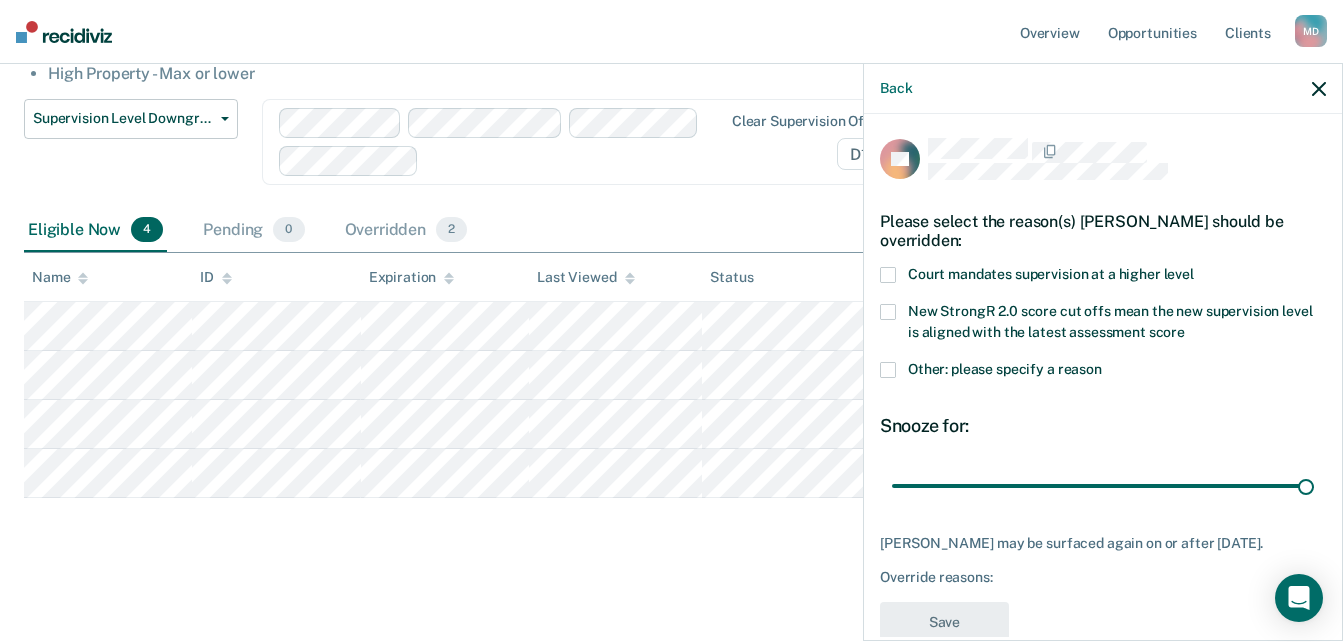 click at bounding box center (888, 370) 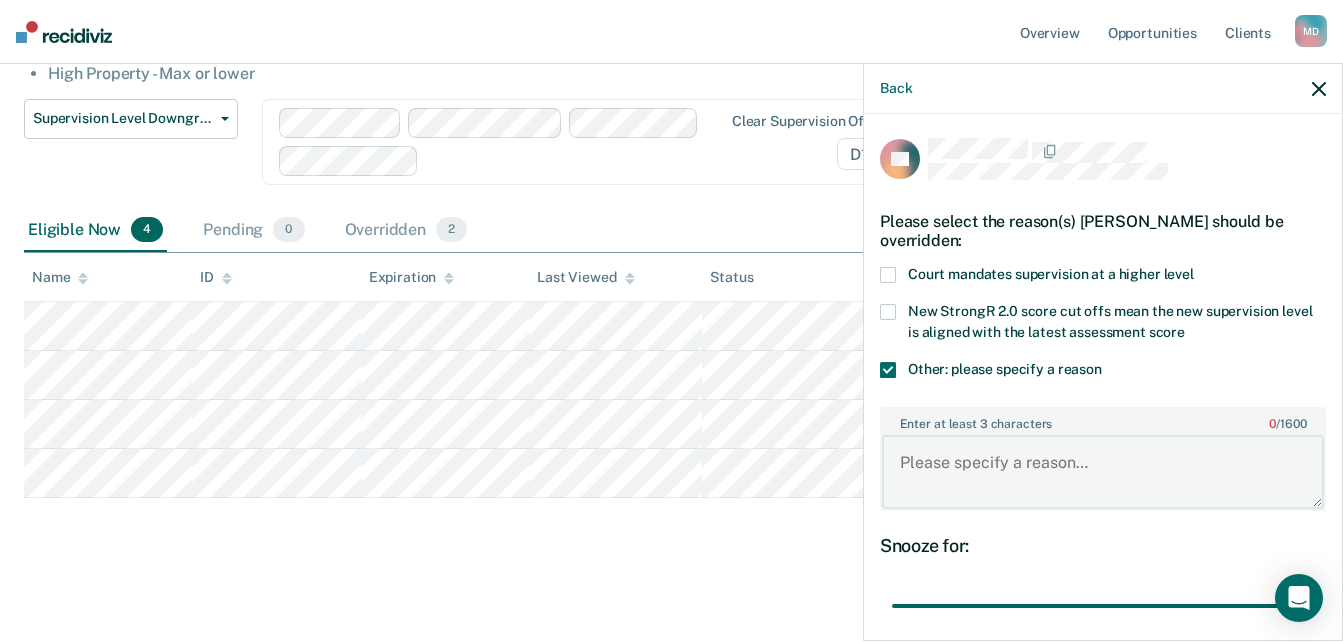 click on "Enter at least 3 characters 0  /  1600" at bounding box center (1103, 472) 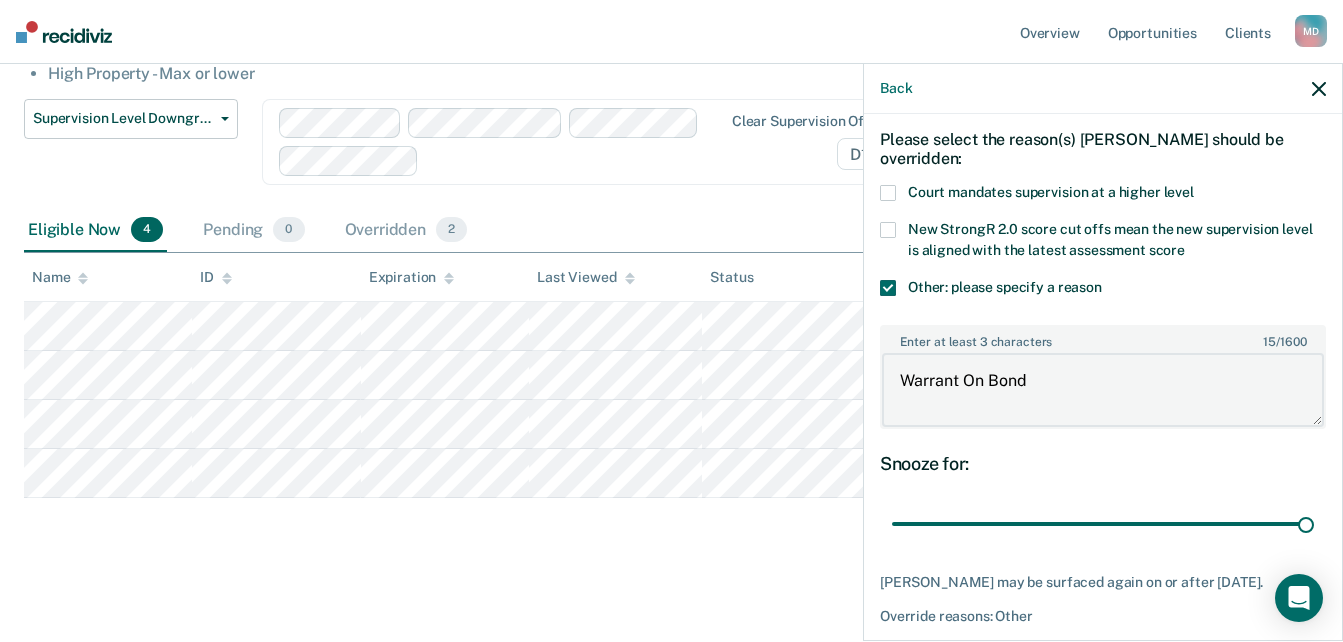 scroll, scrollTop: 160, scrollLeft: 0, axis: vertical 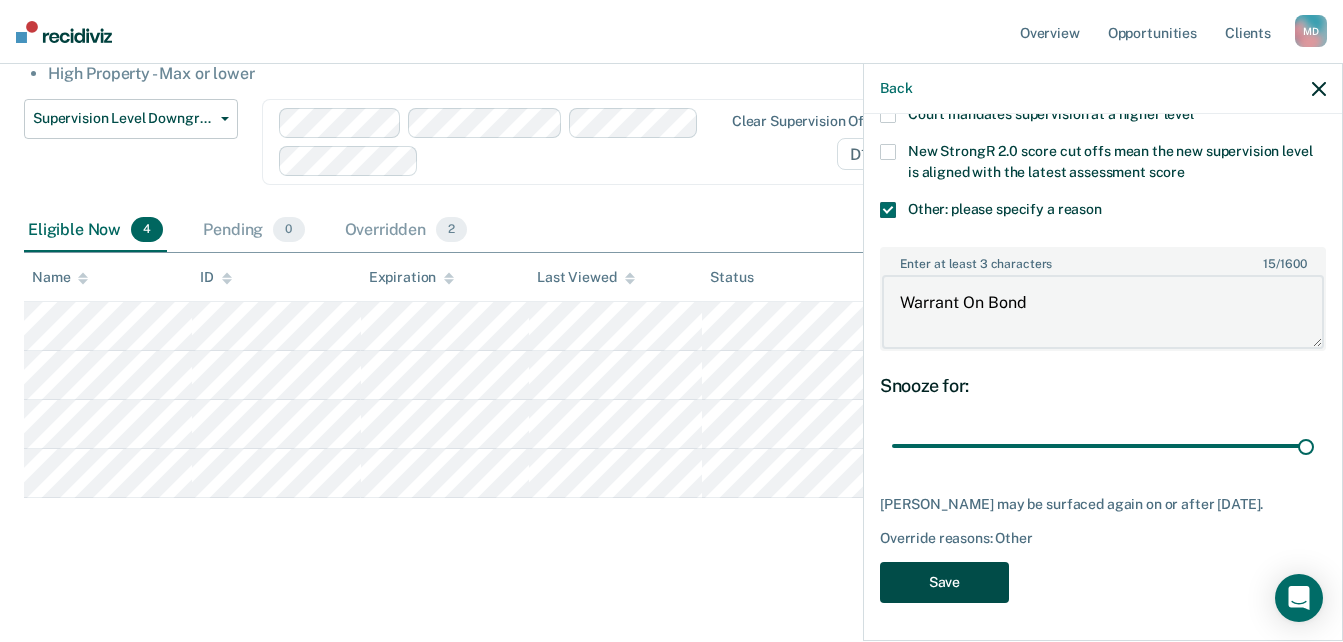 type on "Warrant On Bond" 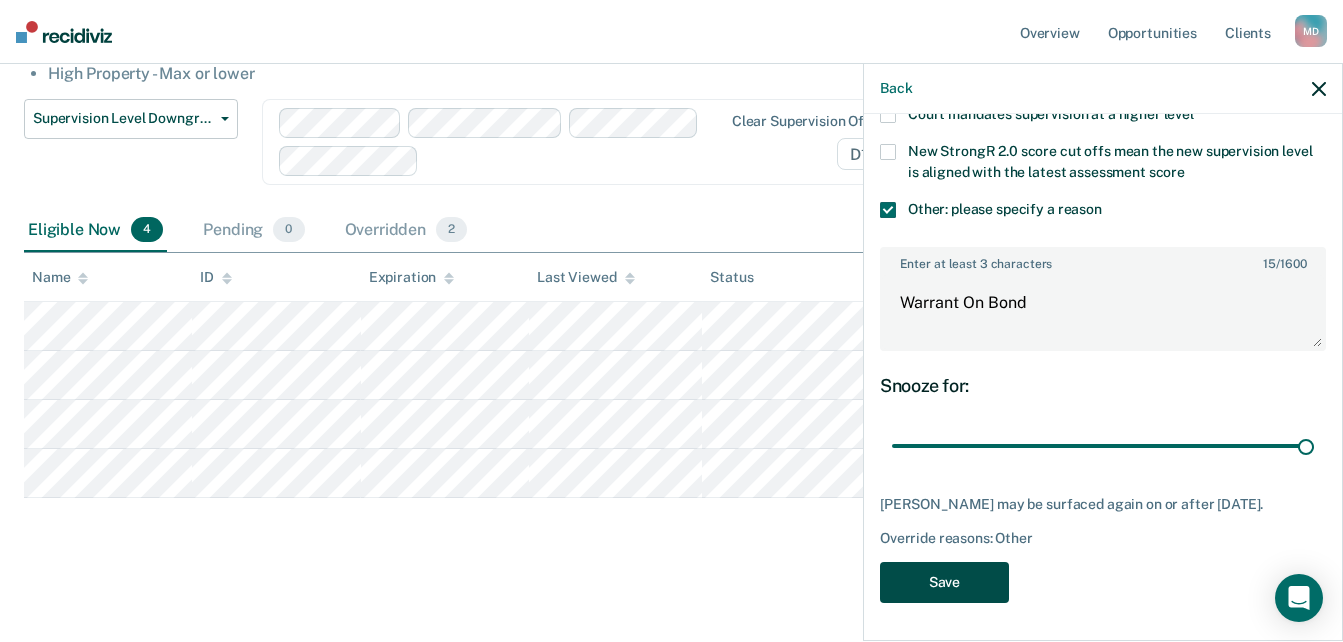 click on "Save" at bounding box center [944, 582] 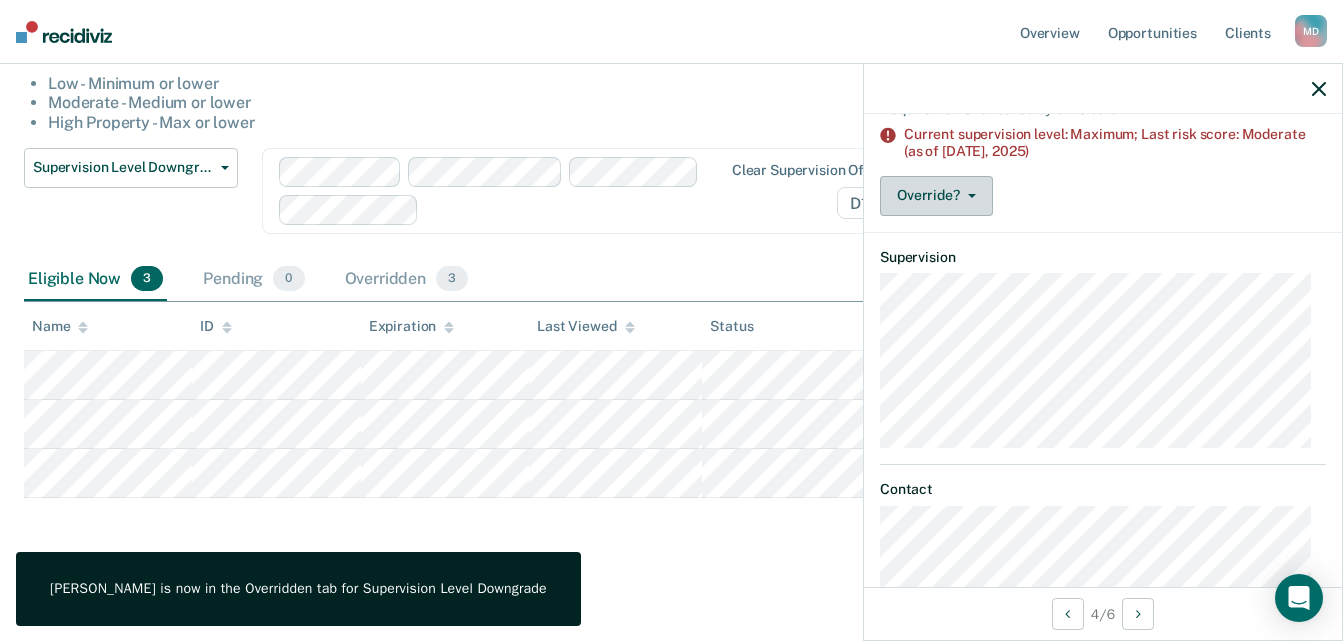 click on "Override?" at bounding box center (936, 196) 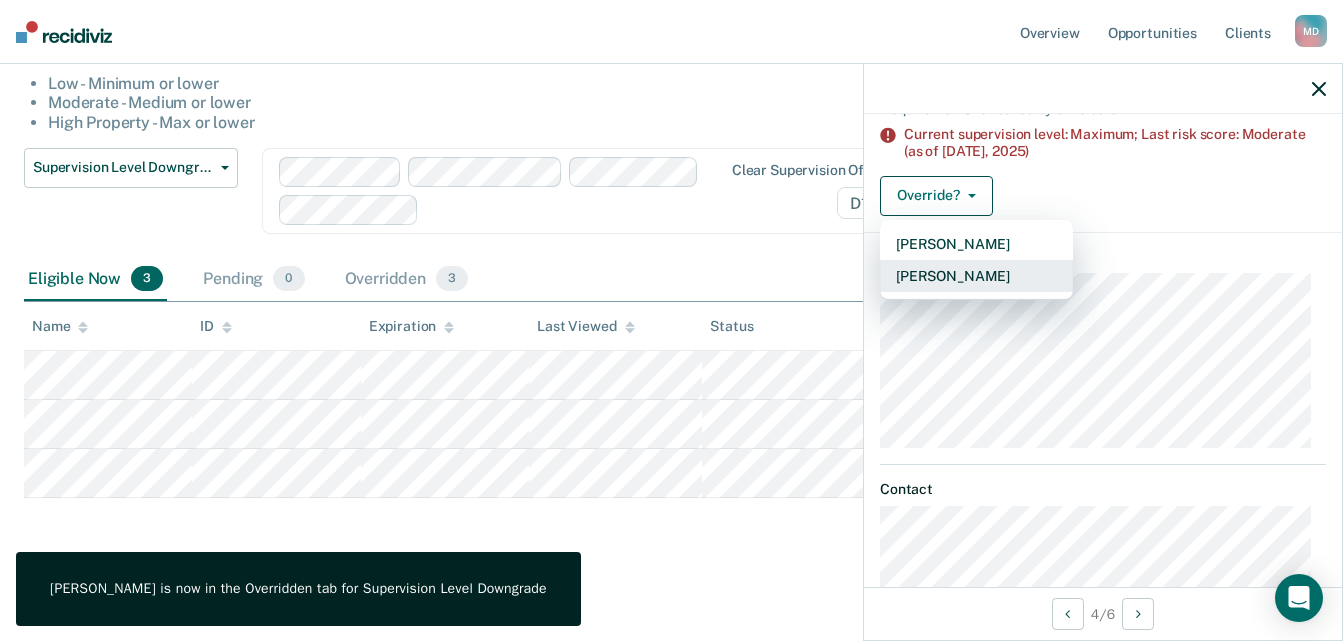 click on "[PERSON_NAME]" at bounding box center [976, 276] 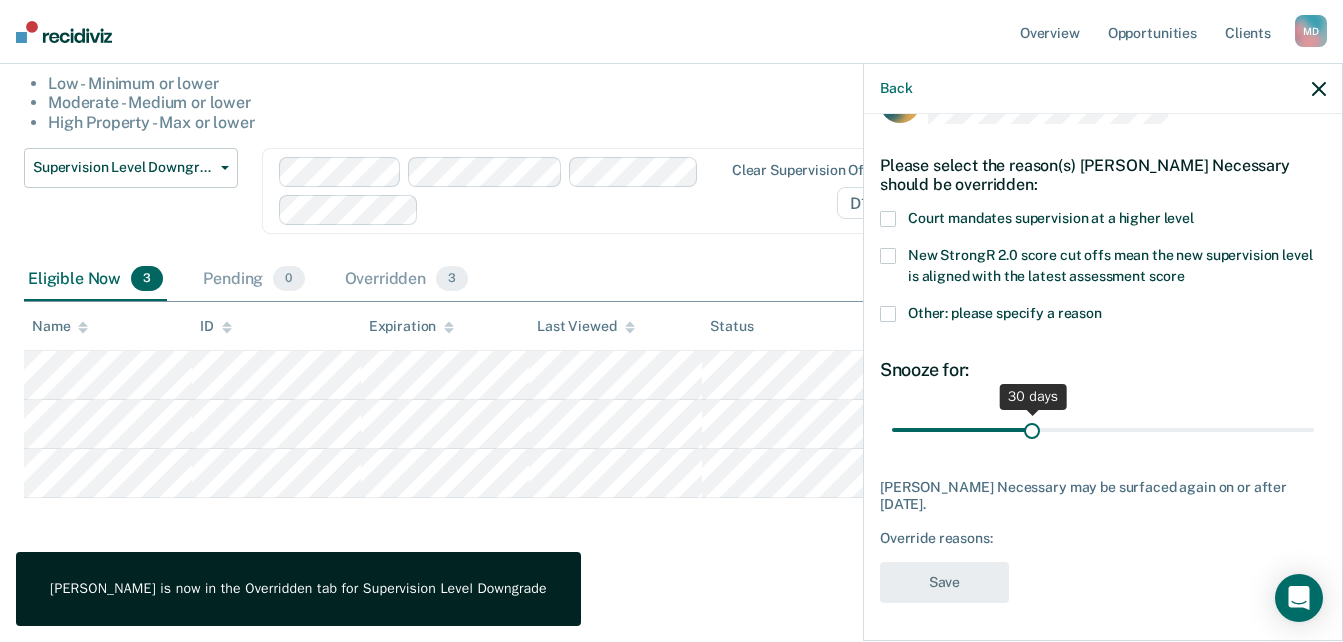 scroll, scrollTop: 0, scrollLeft: 0, axis: both 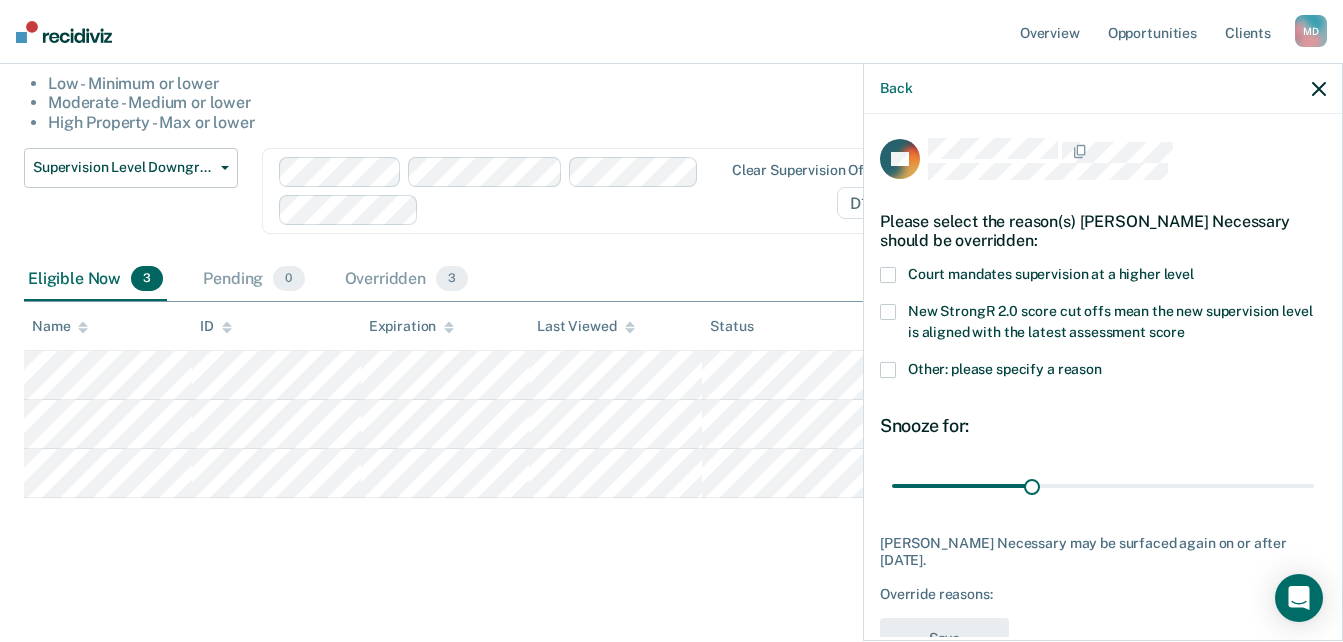 click on "Other: please specify a reason" at bounding box center (1005, 369) 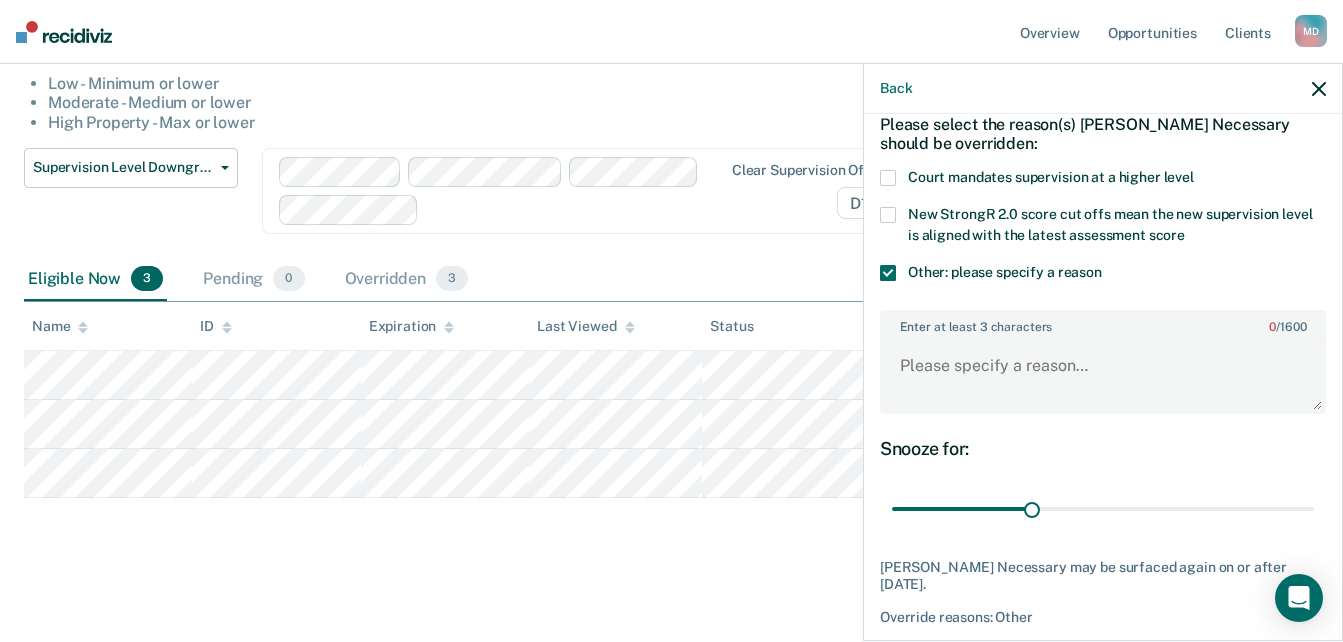 scroll, scrollTop: 177, scrollLeft: 0, axis: vertical 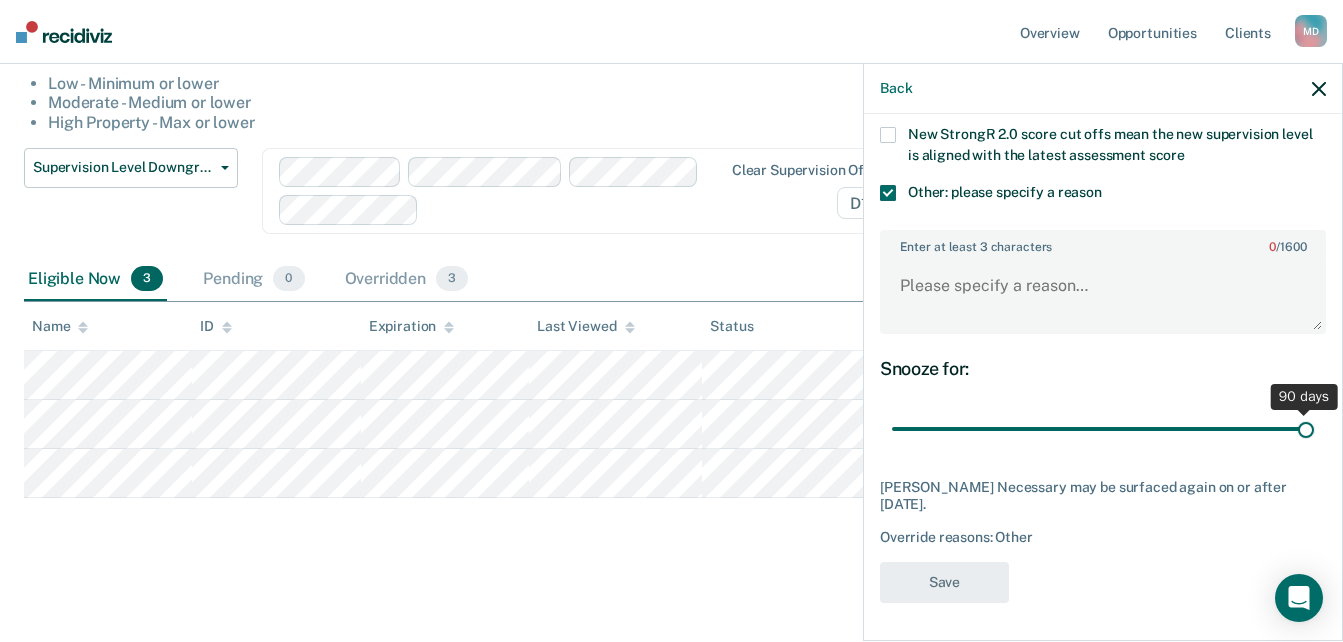 drag, startPoint x: 1057, startPoint y: 423, endPoint x: 1361, endPoint y: 419, distance: 304.0263 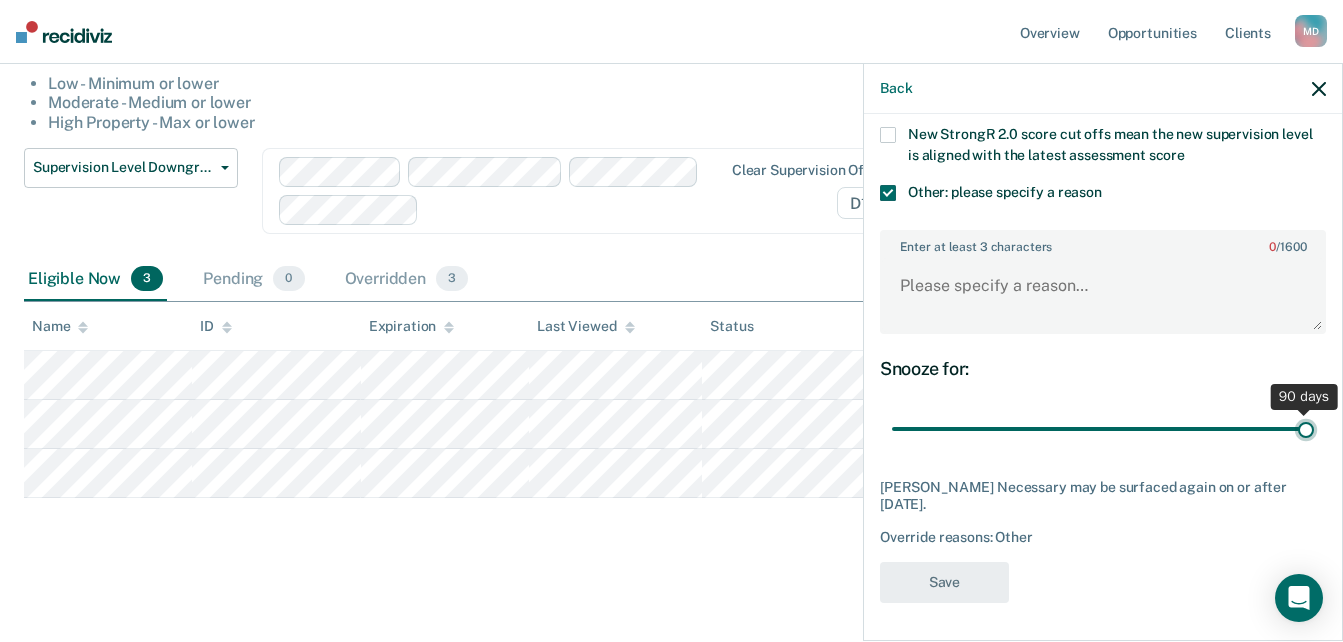 type on "90" 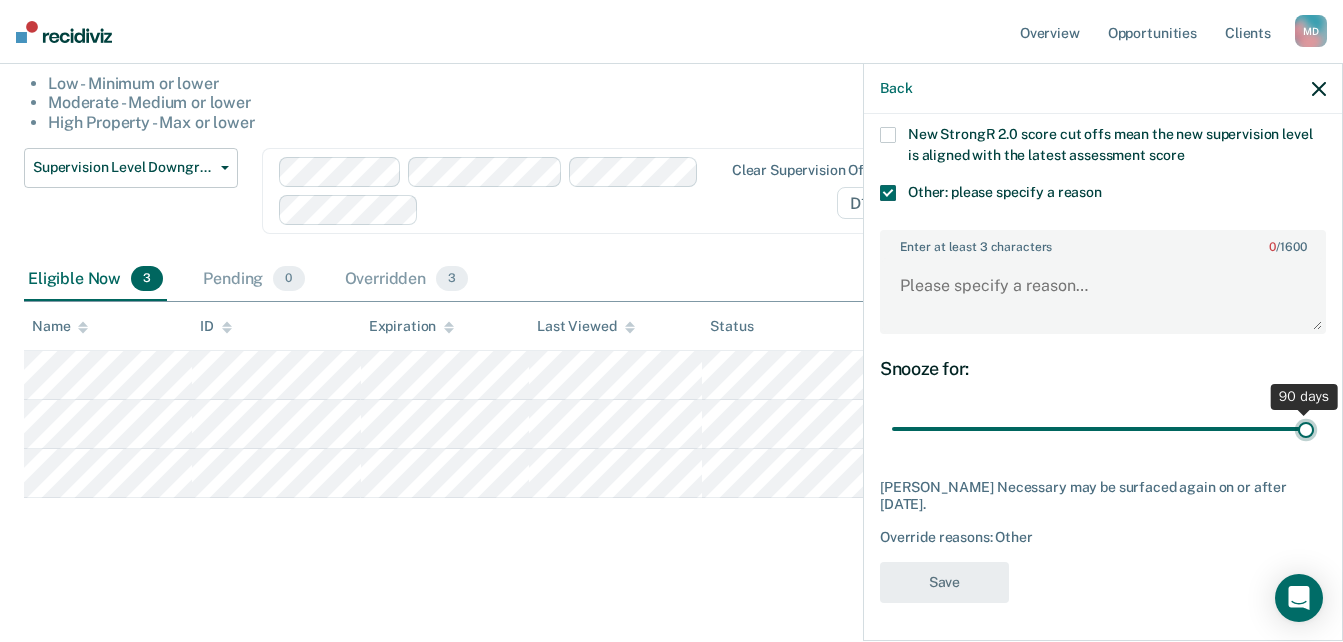 click at bounding box center (1103, 429) 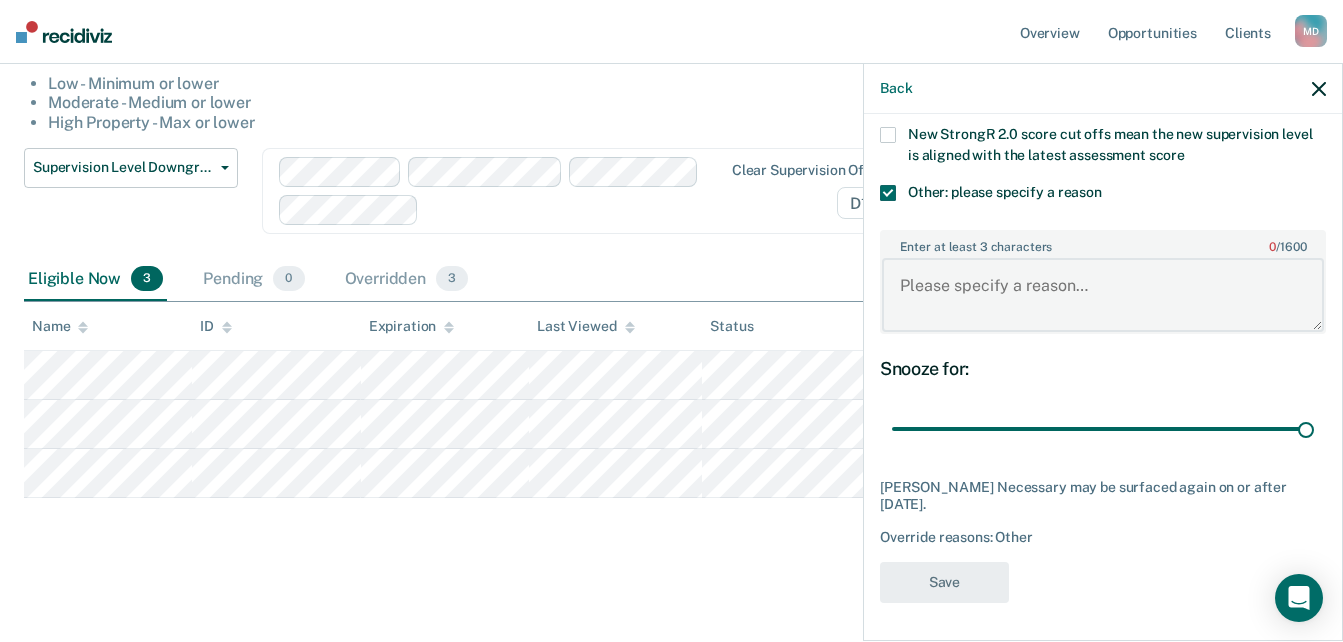 click on "Enter at least 3 characters 0  /  1600" at bounding box center (1103, 295) 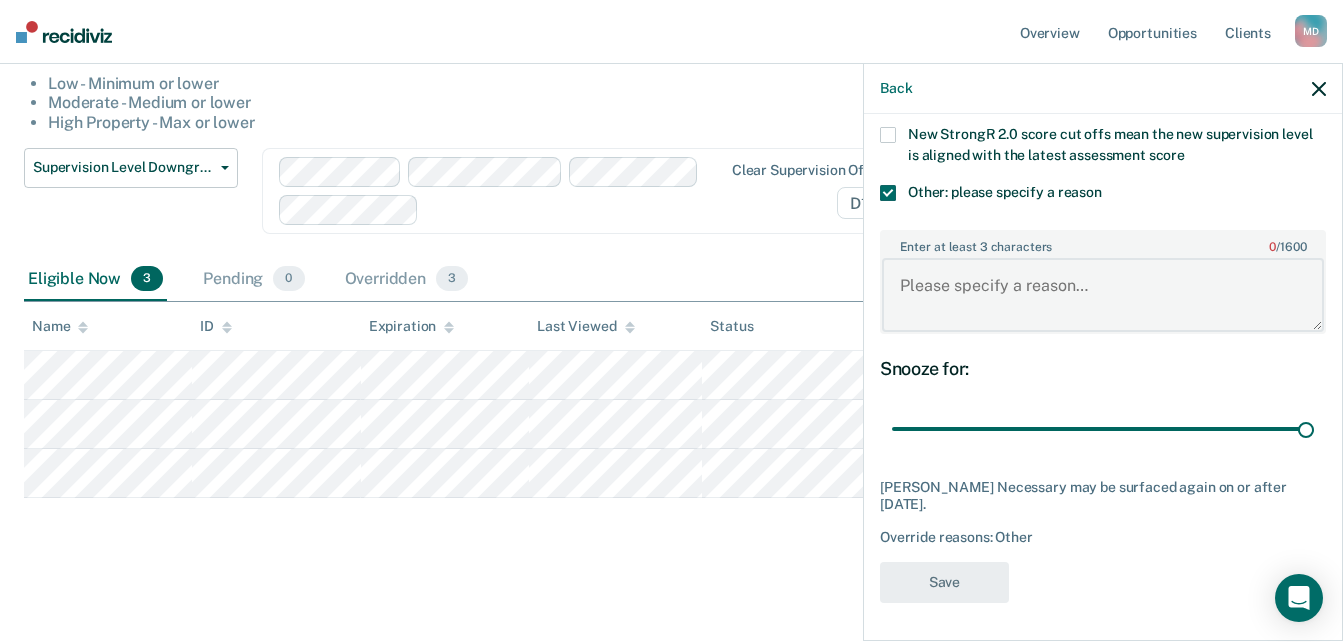 paste on "Warrant On Bond" 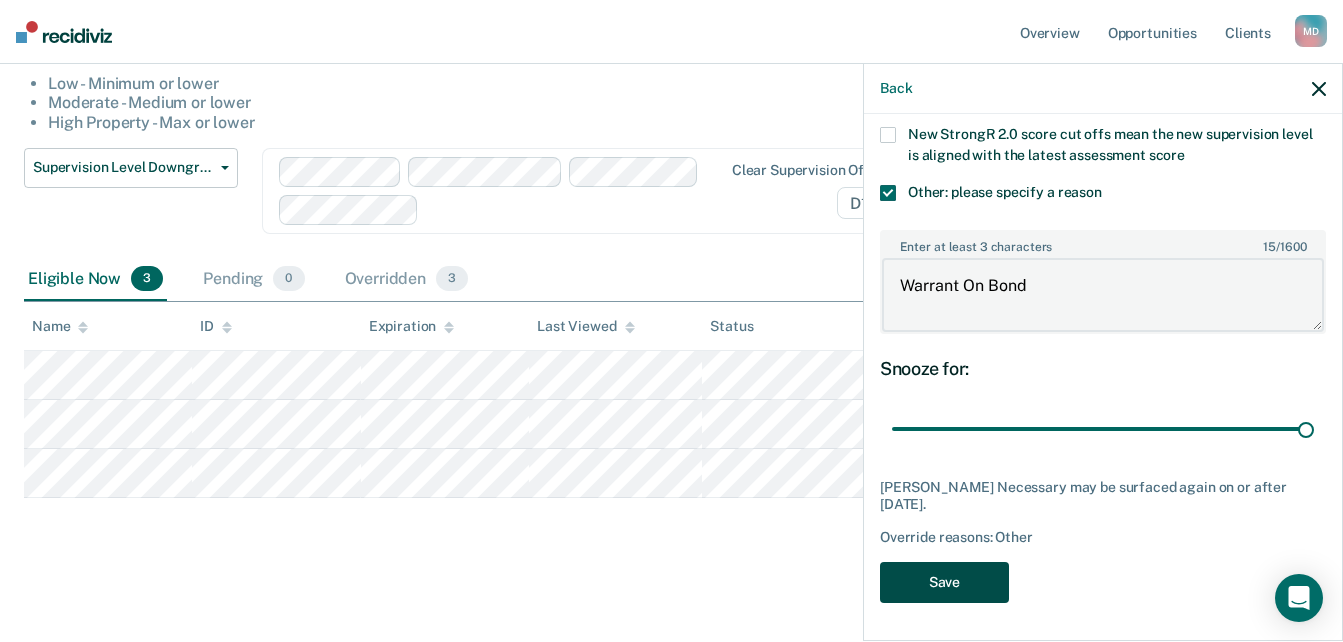 type on "Warrant On Bond" 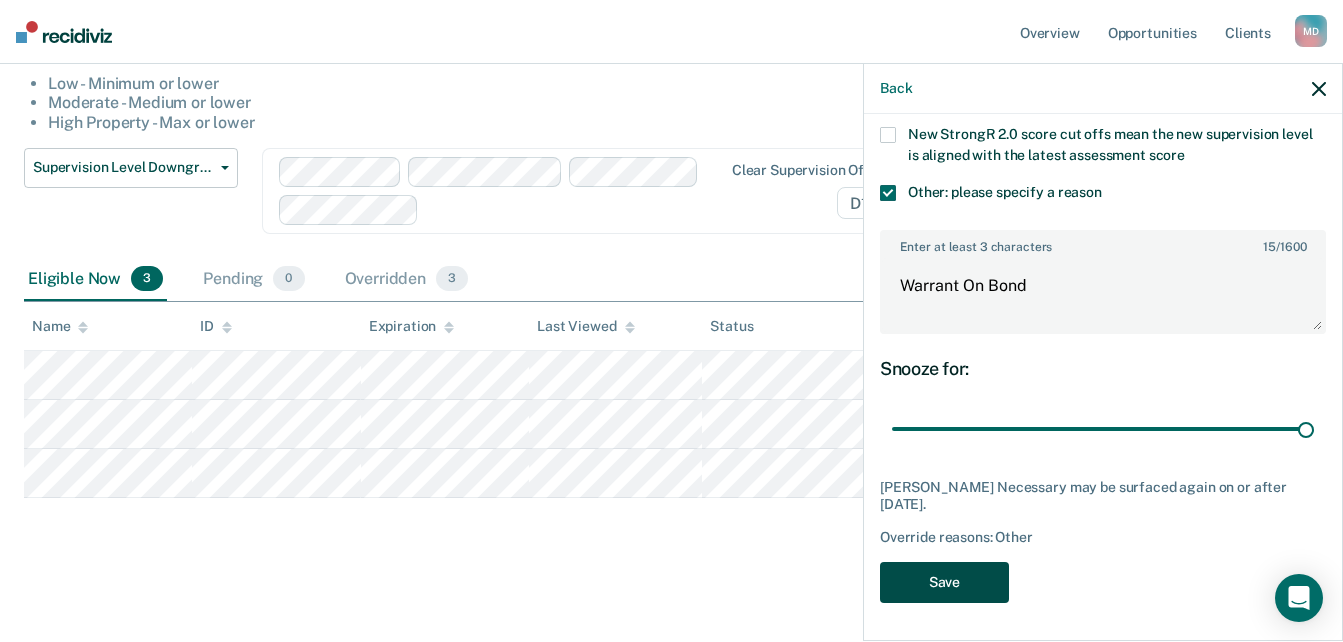 click on "Save" at bounding box center [944, 582] 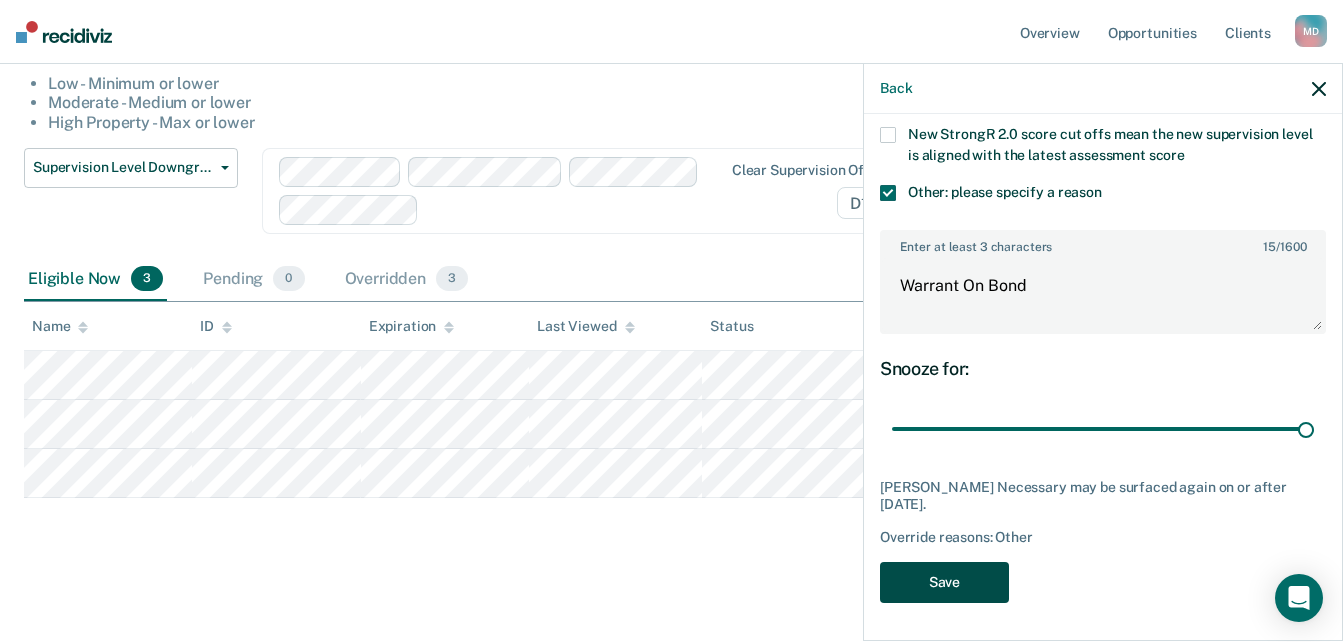 scroll, scrollTop: 161, scrollLeft: 0, axis: vertical 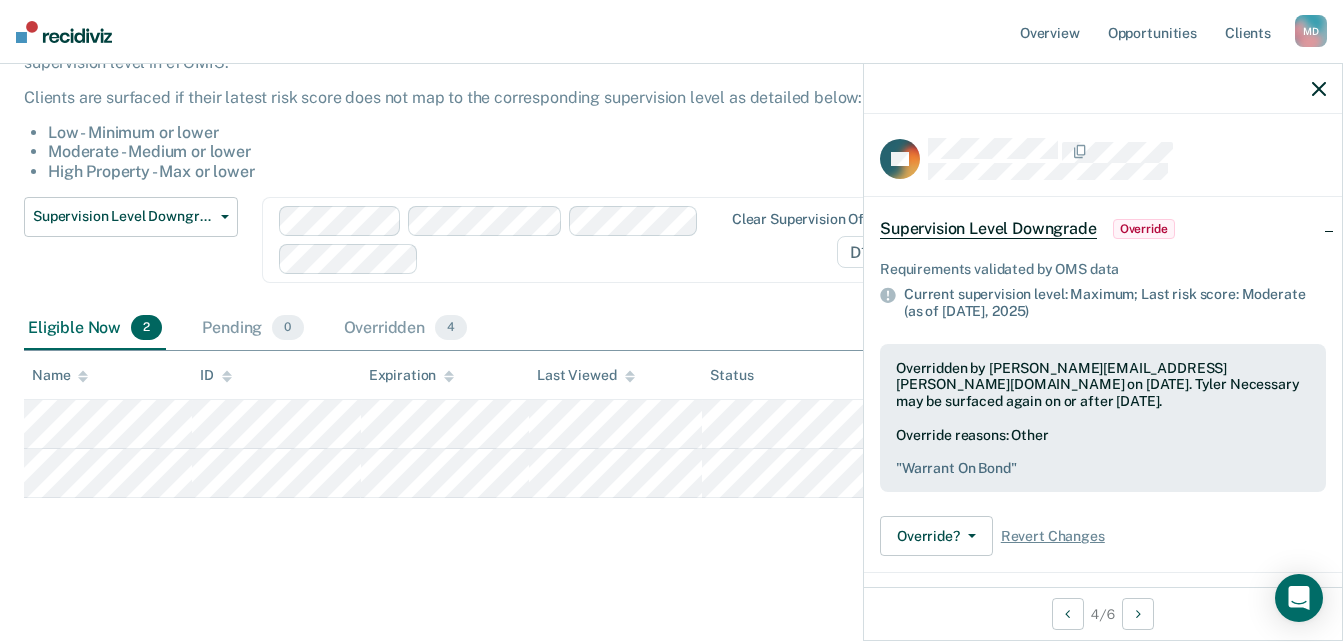 click on "Supervision Level Downgrade   This alert helps staff identify people who may be supervised at a higher level than their latest risk score and directs staff to update their supervision level in eTOMIS.
Clients are surfaced if their latest risk score does not map to the corresponding supervision level as detailed below:
Low - Minimum or lower
Moderate - Medium or lower
High Property - Max or lower
Supervision Level Downgrade Supervision Level Downgrade Suspension of Direct Supervision Compliant Reporting - 2025 Policy Clear   supervision officers D10   Eligible Now 2 Pending 0 Overridden 4
To pick up a draggable item, press the space bar.
While dragging, use the arrow keys to move the item.
Press space again to drop the item in its new position, or press escape to cancel.
Name ID Expiration Last Viewed Status Assigned to" at bounding box center (671, 290) 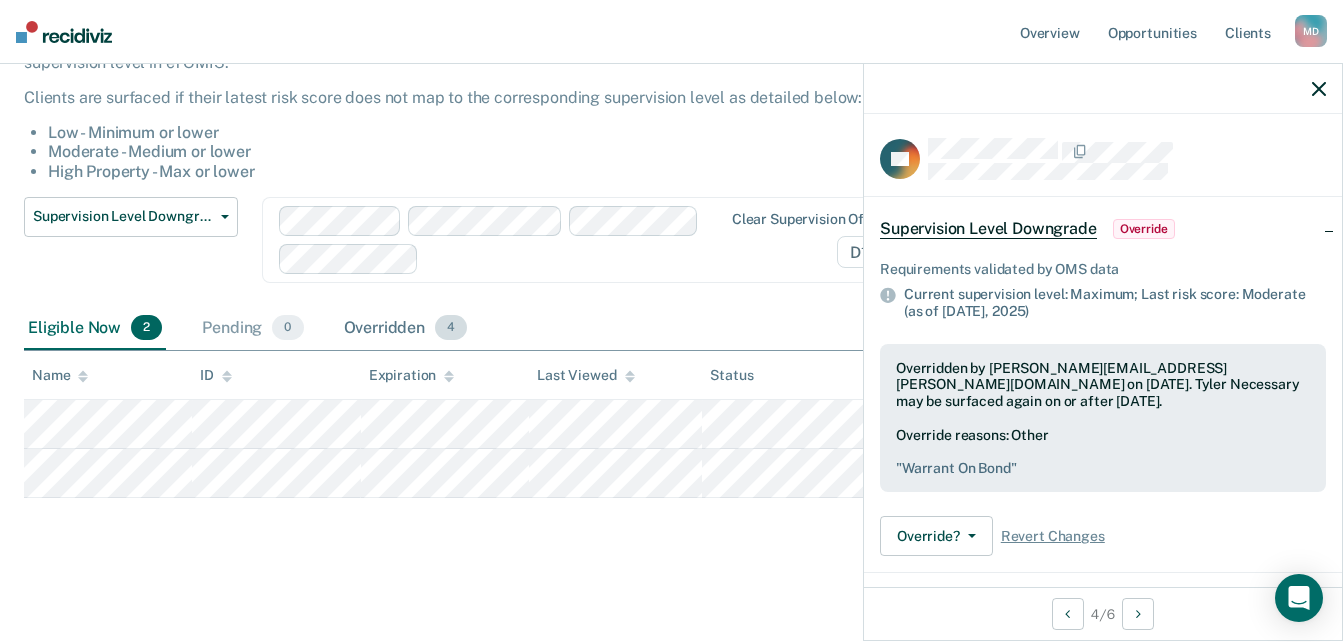 click on "Overridden 4" at bounding box center [406, 329] 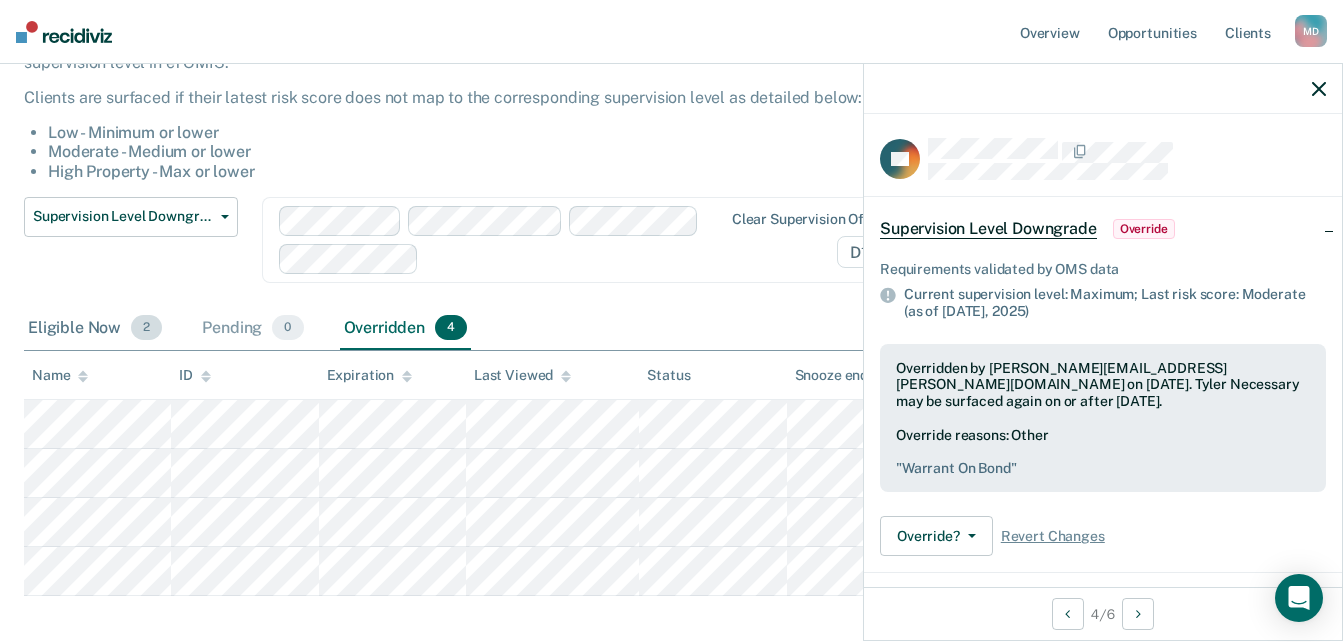click on "Eligible Now 2" at bounding box center (95, 329) 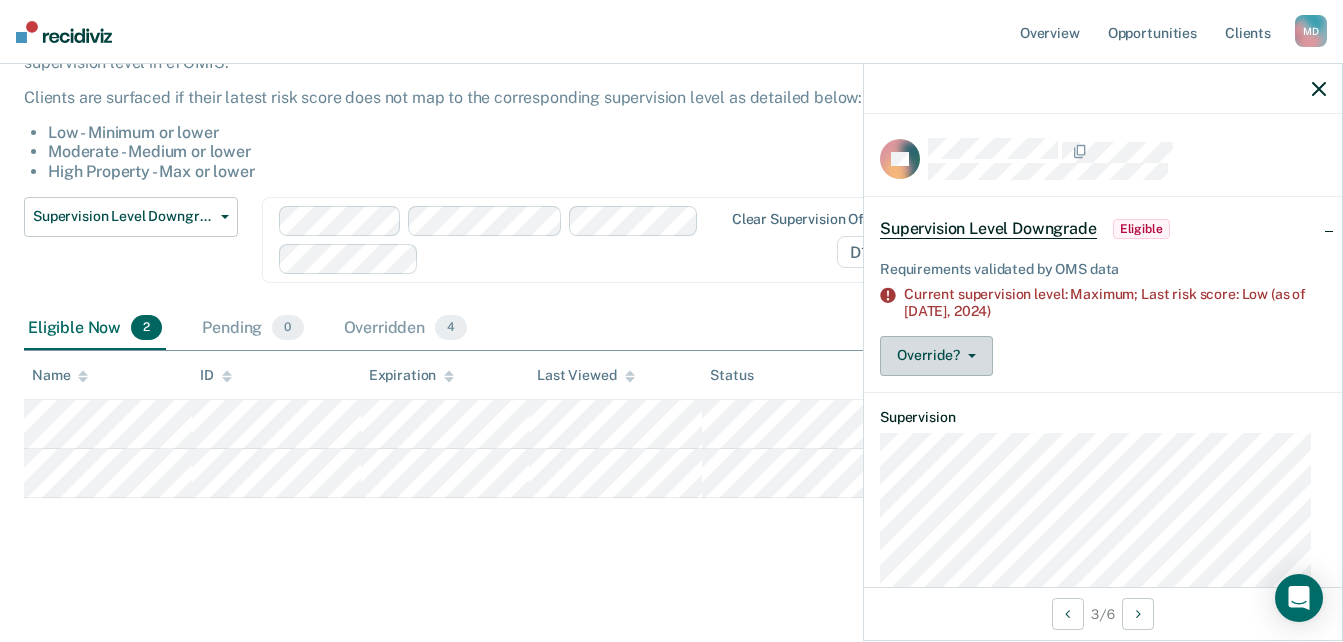 click on "Override?" at bounding box center (936, 356) 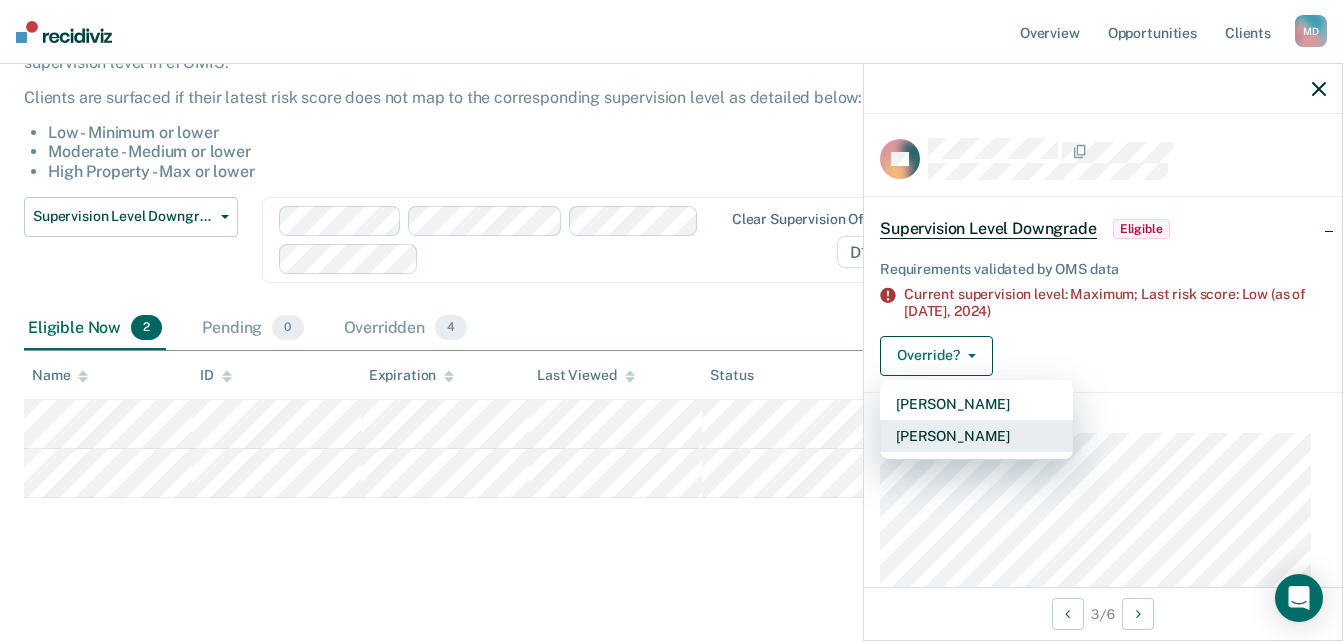 click on "[PERSON_NAME]" at bounding box center [976, 436] 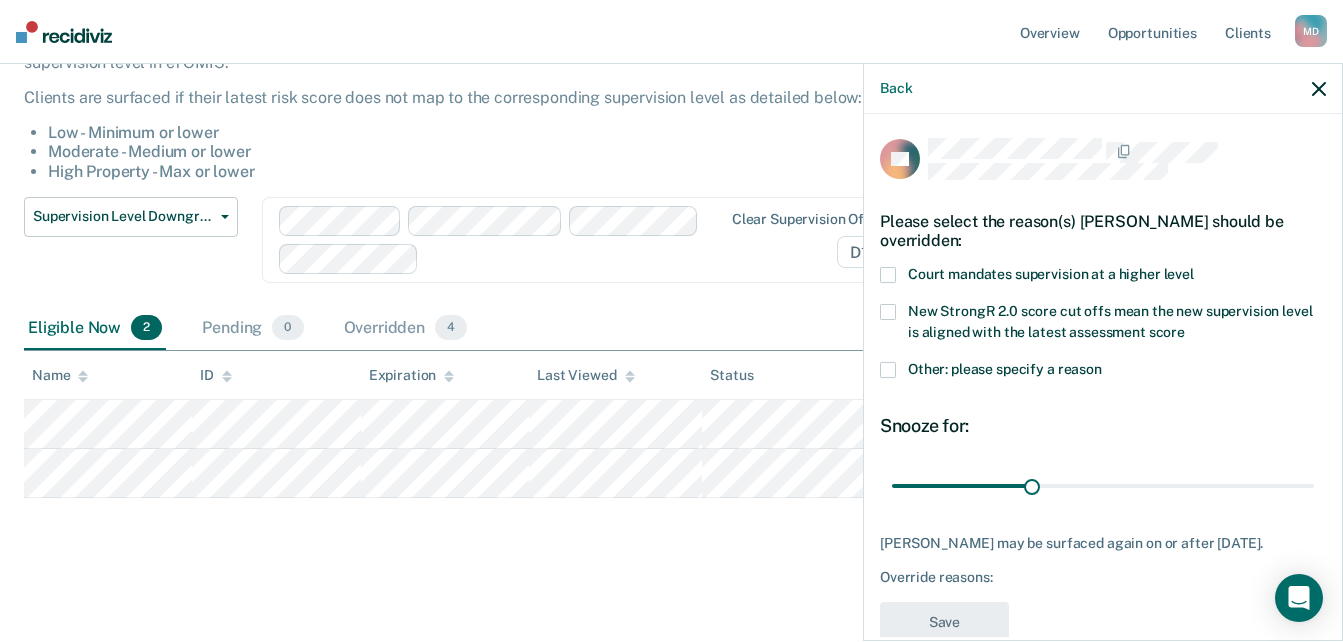 drag, startPoint x: 957, startPoint y: 361, endPoint x: 968, endPoint y: 364, distance: 11.401754 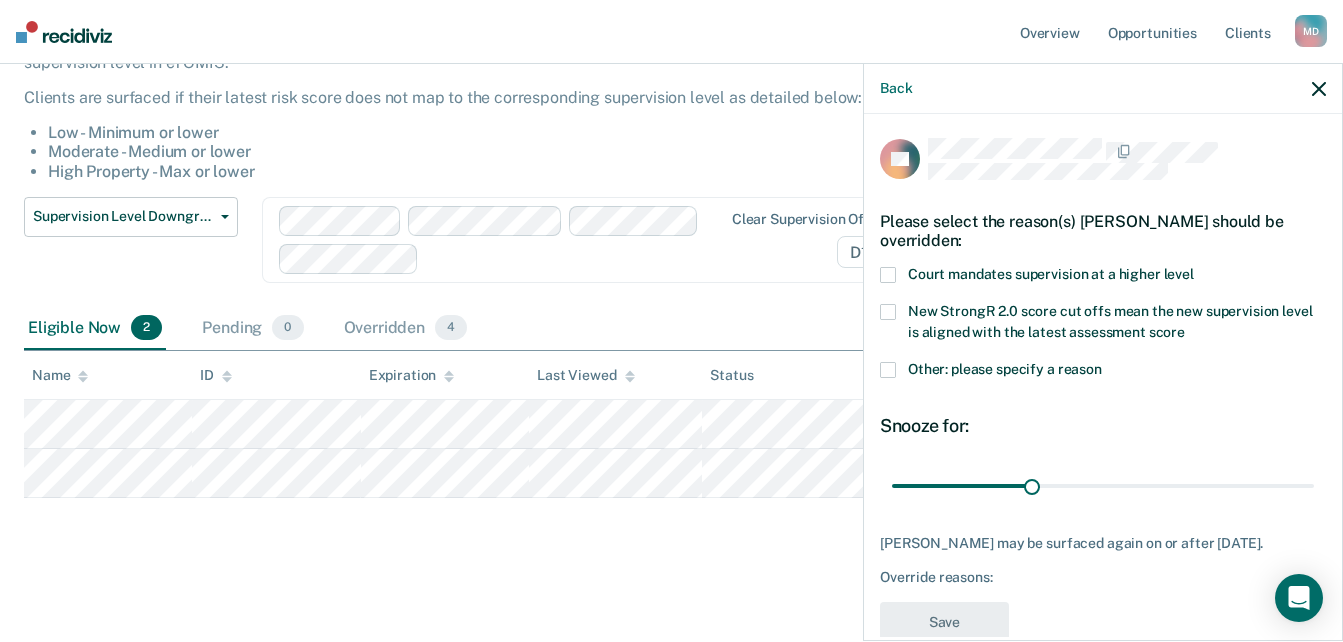 click on "Other: please specify a reason" at bounding box center (1005, 369) 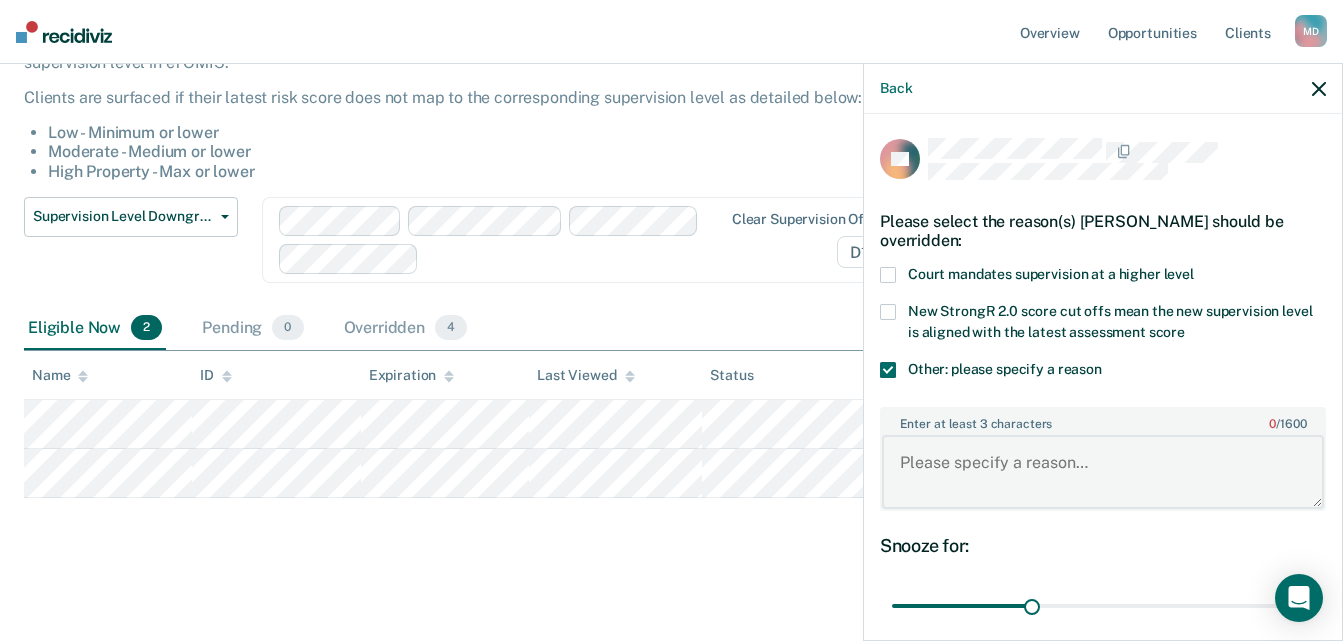 click on "Enter at least 3 characters 0  /  1600" at bounding box center (1103, 472) 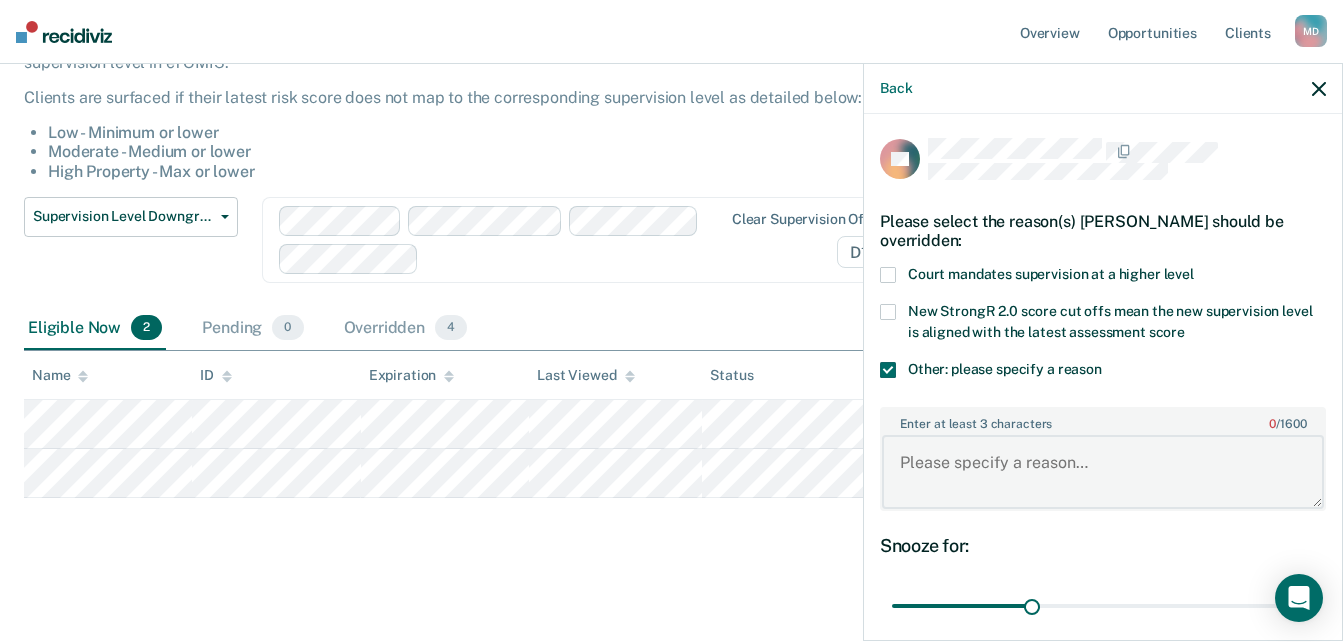 paste on "Warrant On Bond" 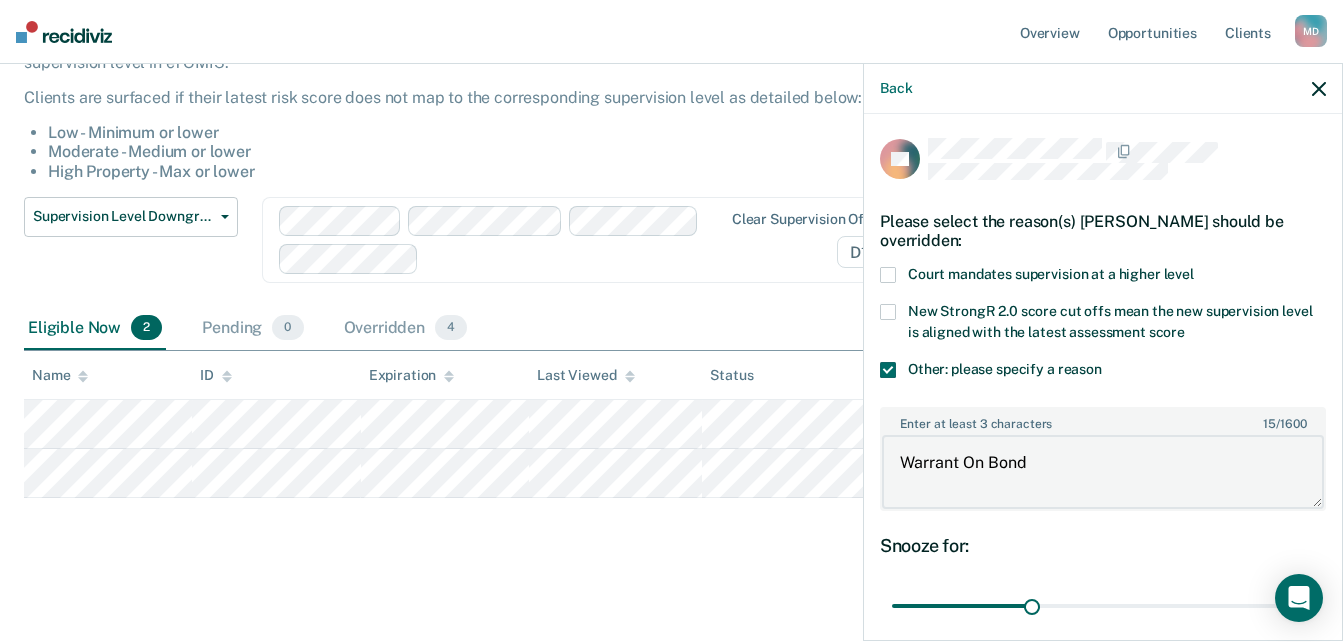 scroll, scrollTop: 177, scrollLeft: 0, axis: vertical 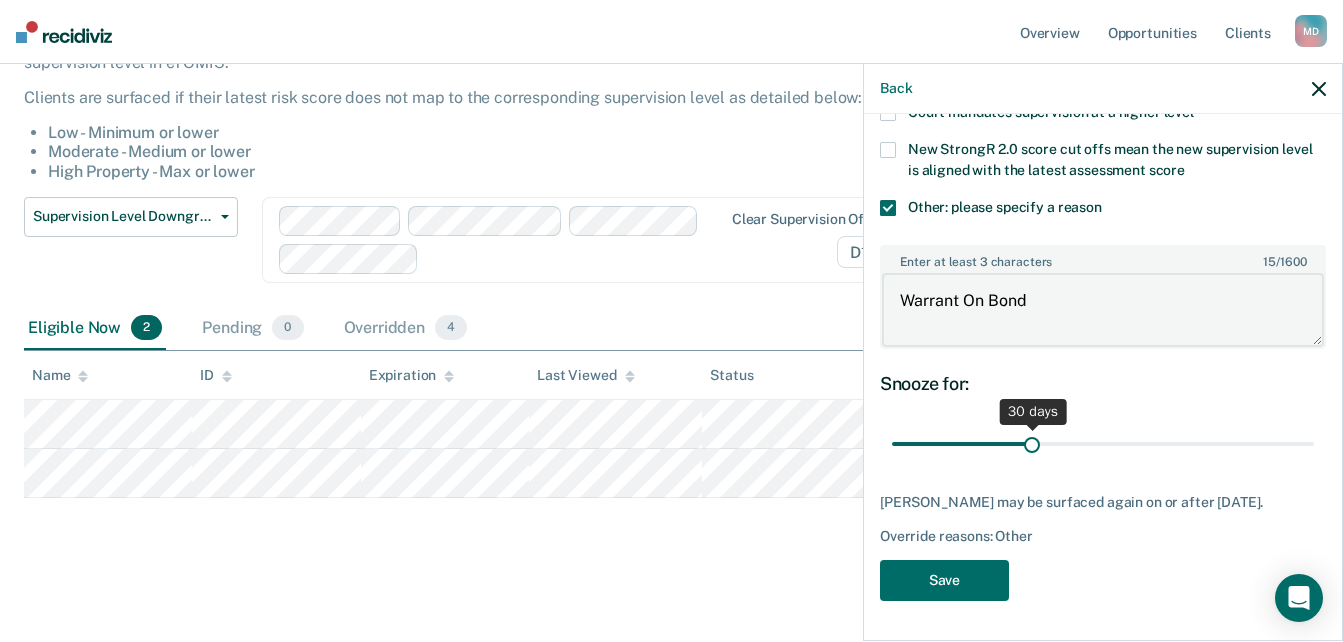 type on "Warrant On Bond" 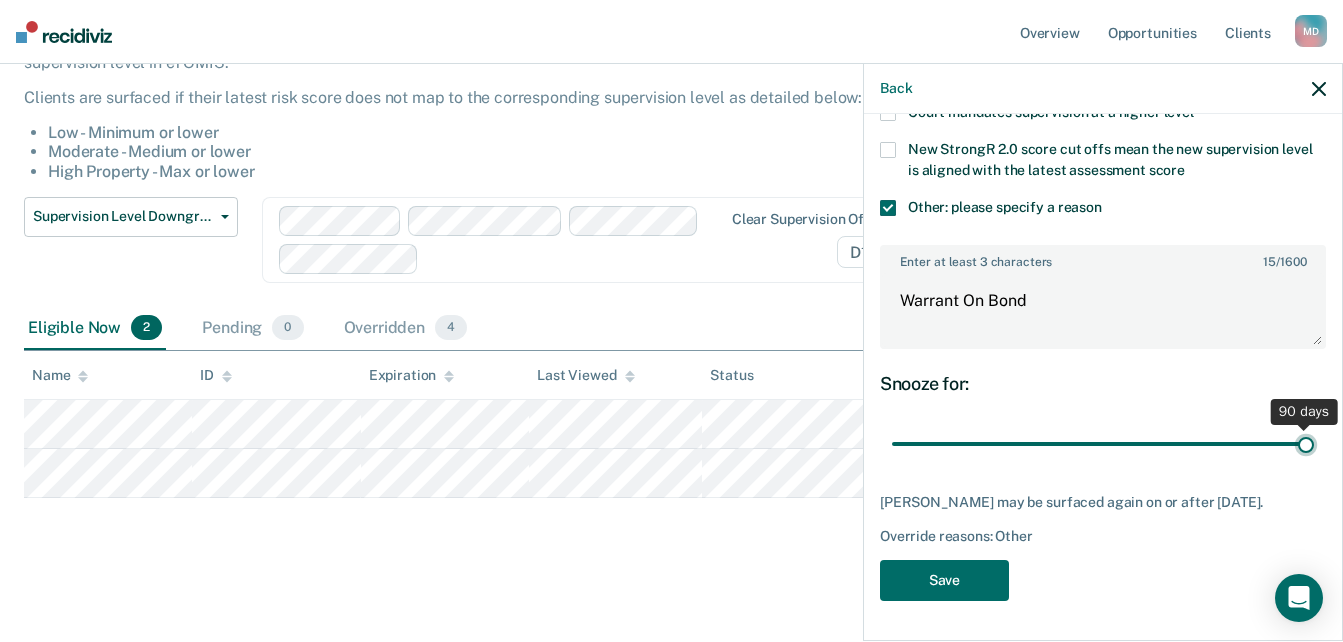drag, startPoint x: 1031, startPoint y: 427, endPoint x: 1361, endPoint y: 430, distance: 330.01364 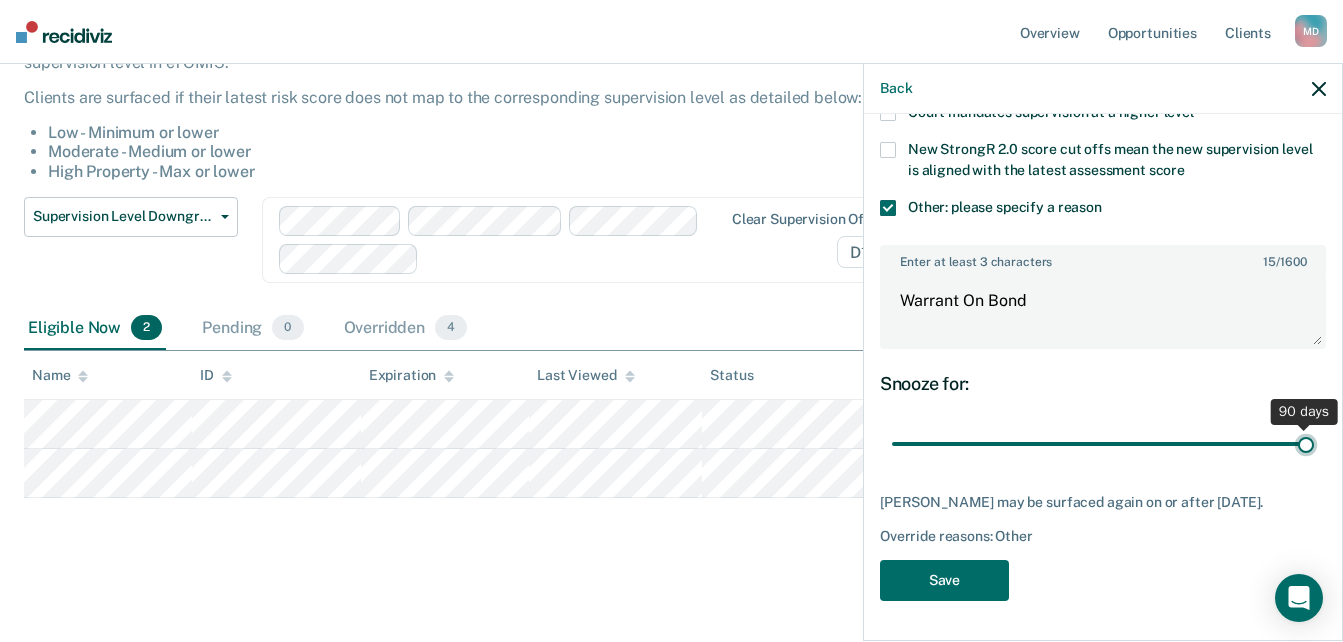type on "90" 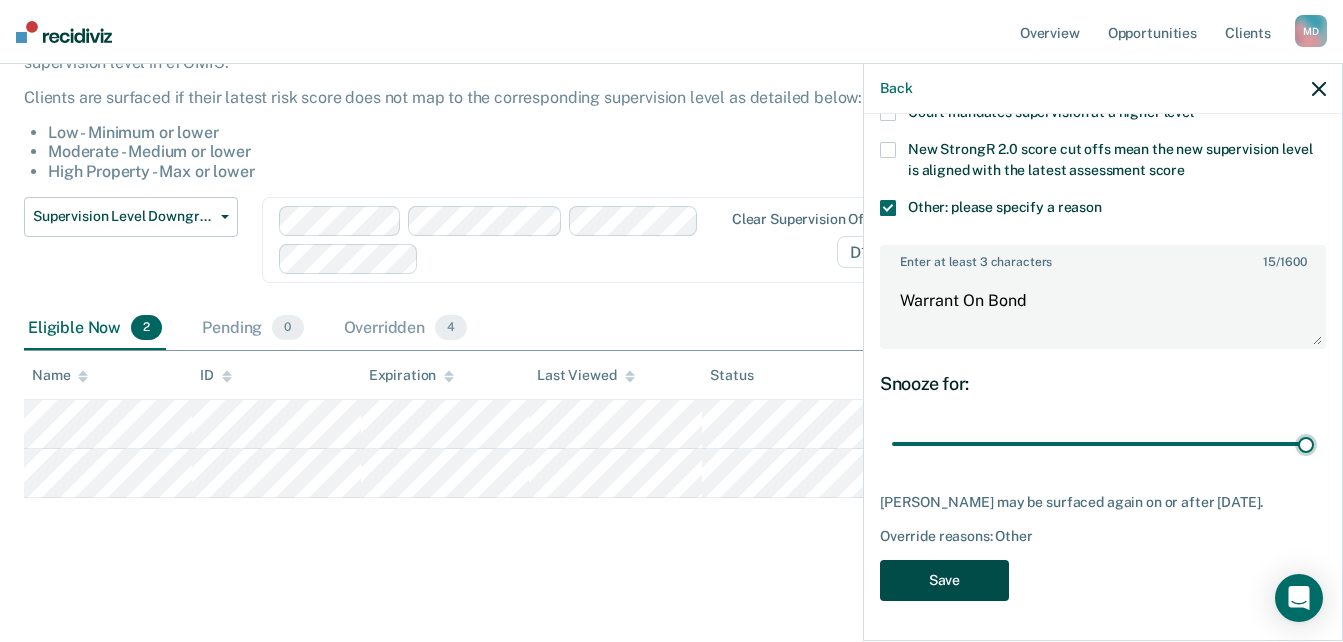 click on "Save" at bounding box center (944, 580) 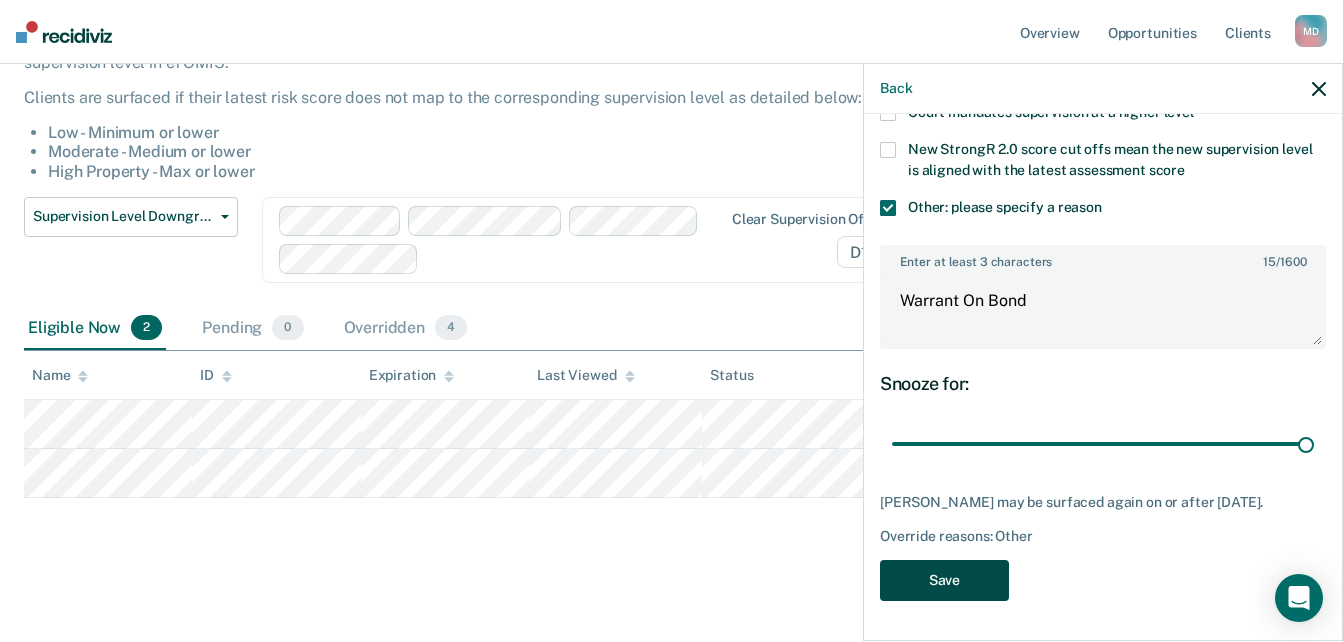 scroll, scrollTop: 112, scrollLeft: 0, axis: vertical 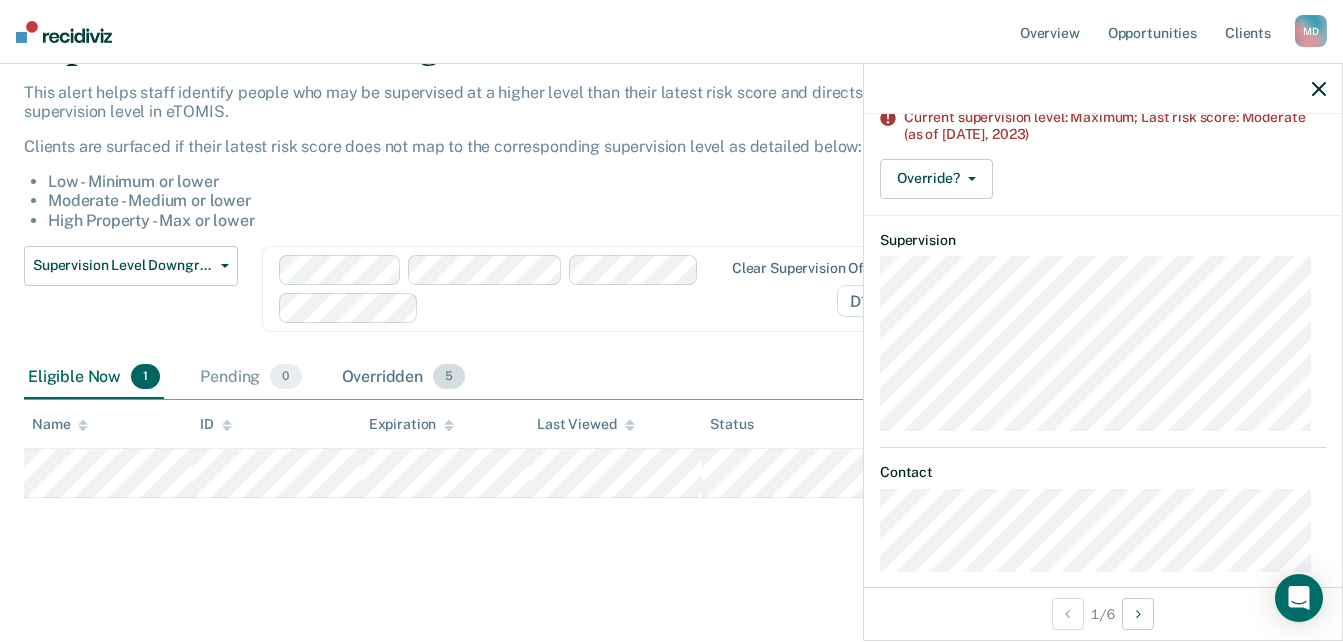 click on "Overridden 5" at bounding box center (404, 378) 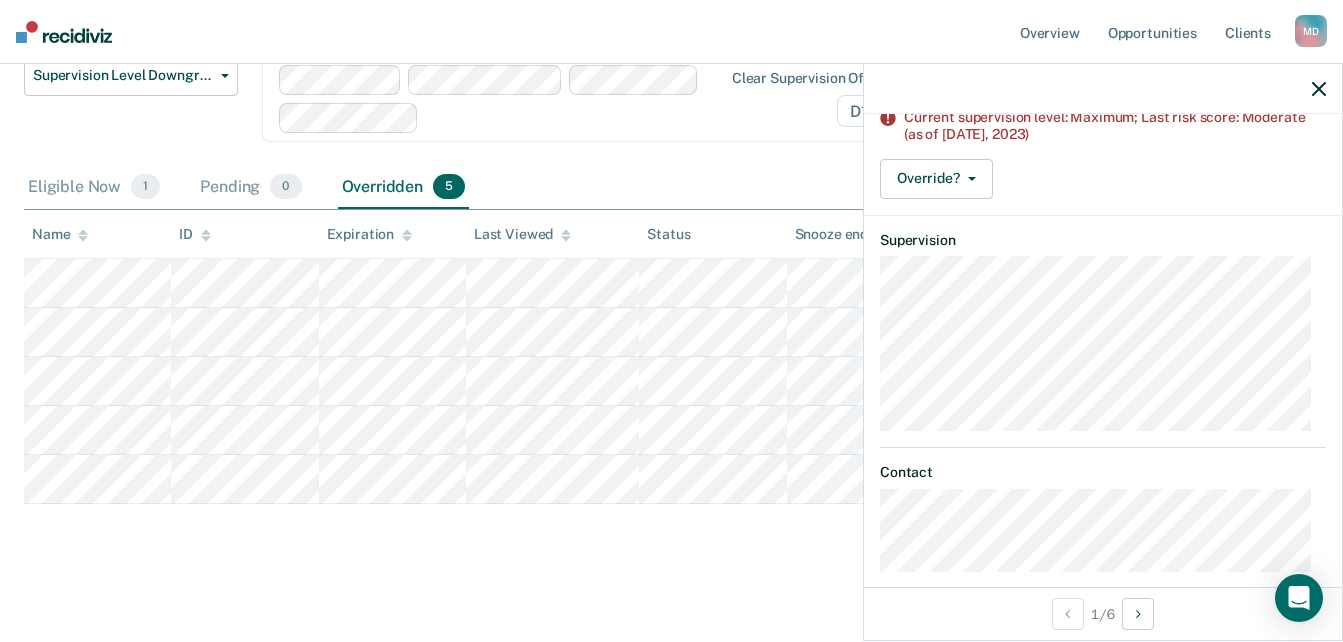 scroll, scrollTop: 308, scrollLeft: 0, axis: vertical 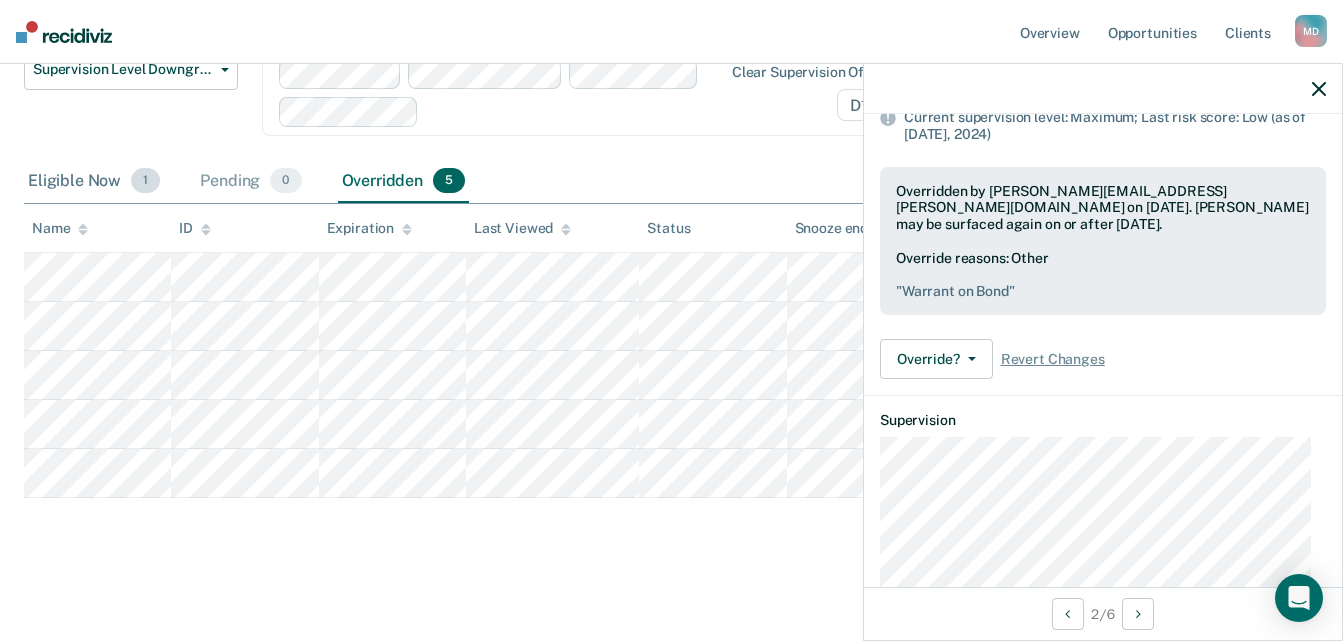 click on "Eligible Now 1" at bounding box center (94, 182) 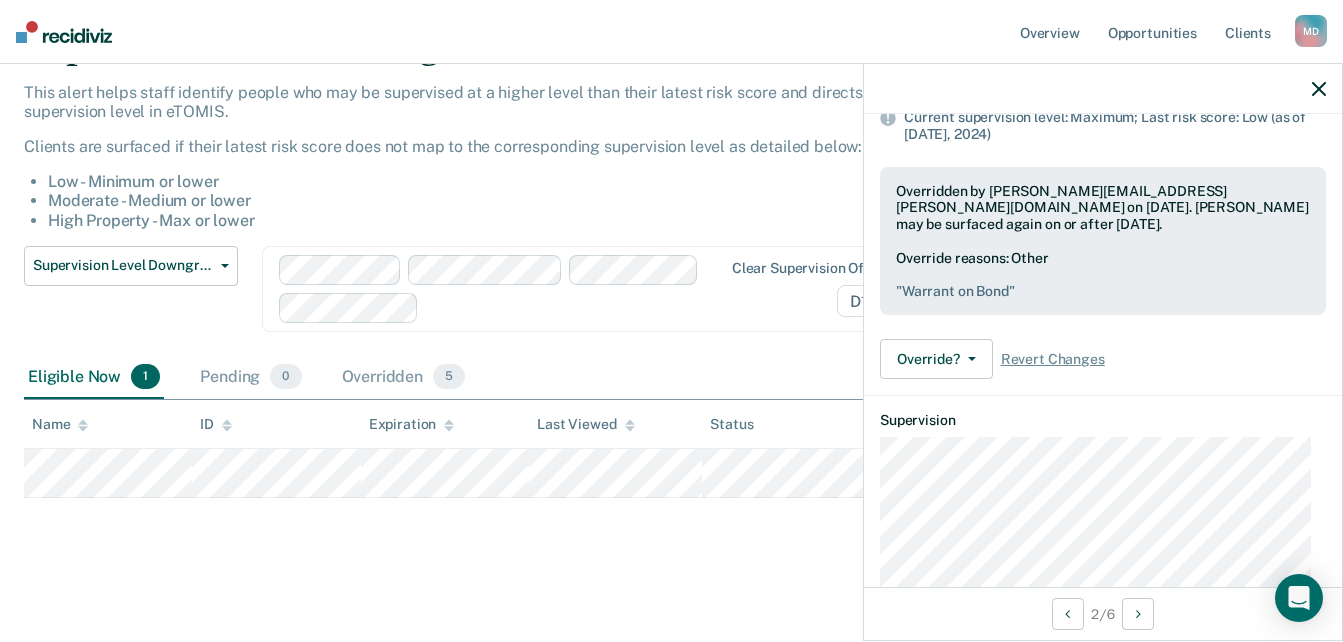 scroll, scrollTop: 112, scrollLeft: 0, axis: vertical 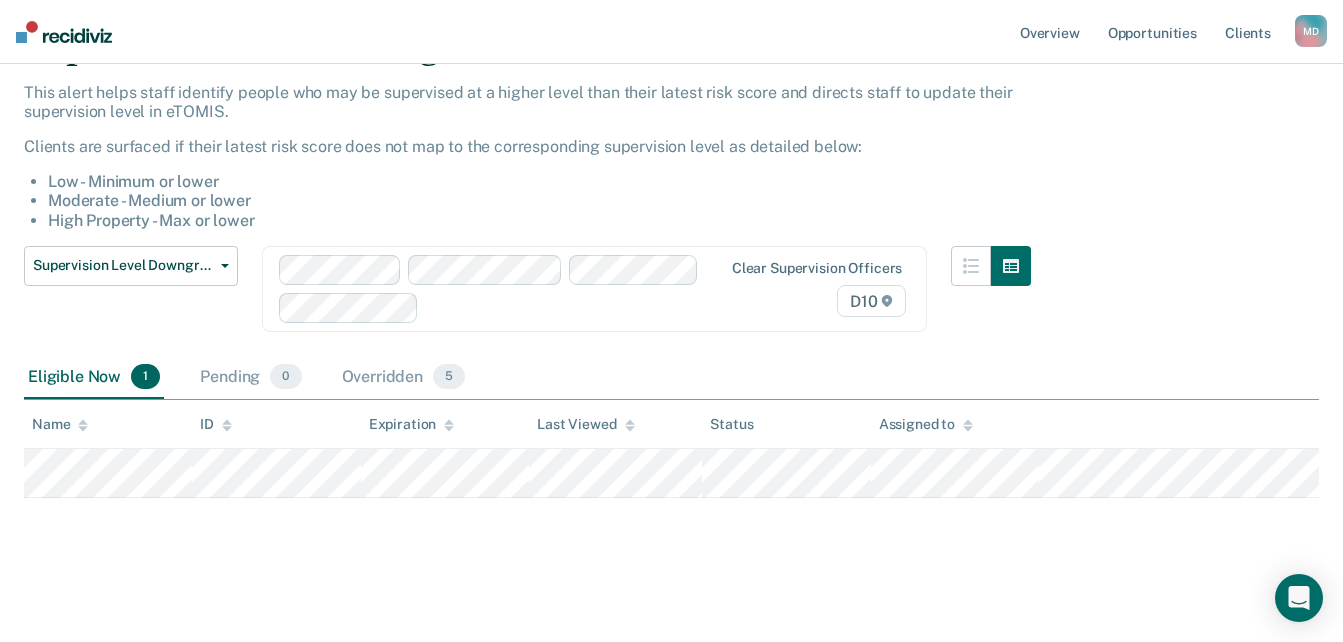drag, startPoint x: 505, startPoint y: 432, endPoint x: 501, endPoint y: 373, distance: 59.135437 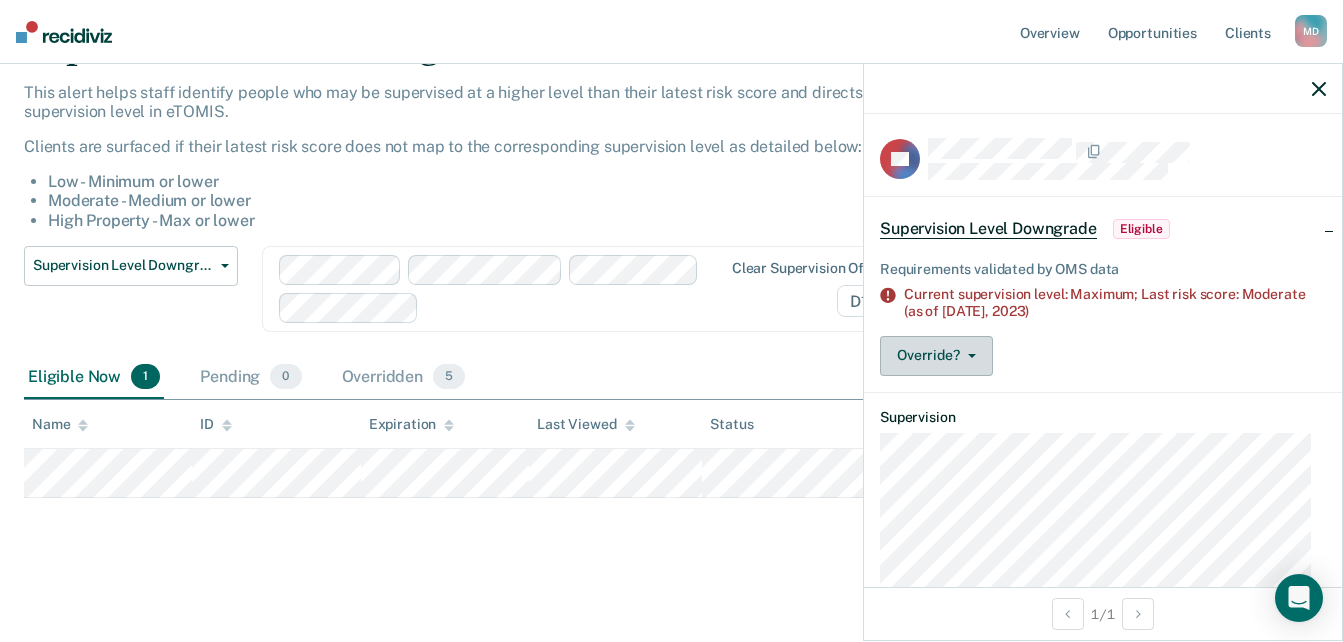 click 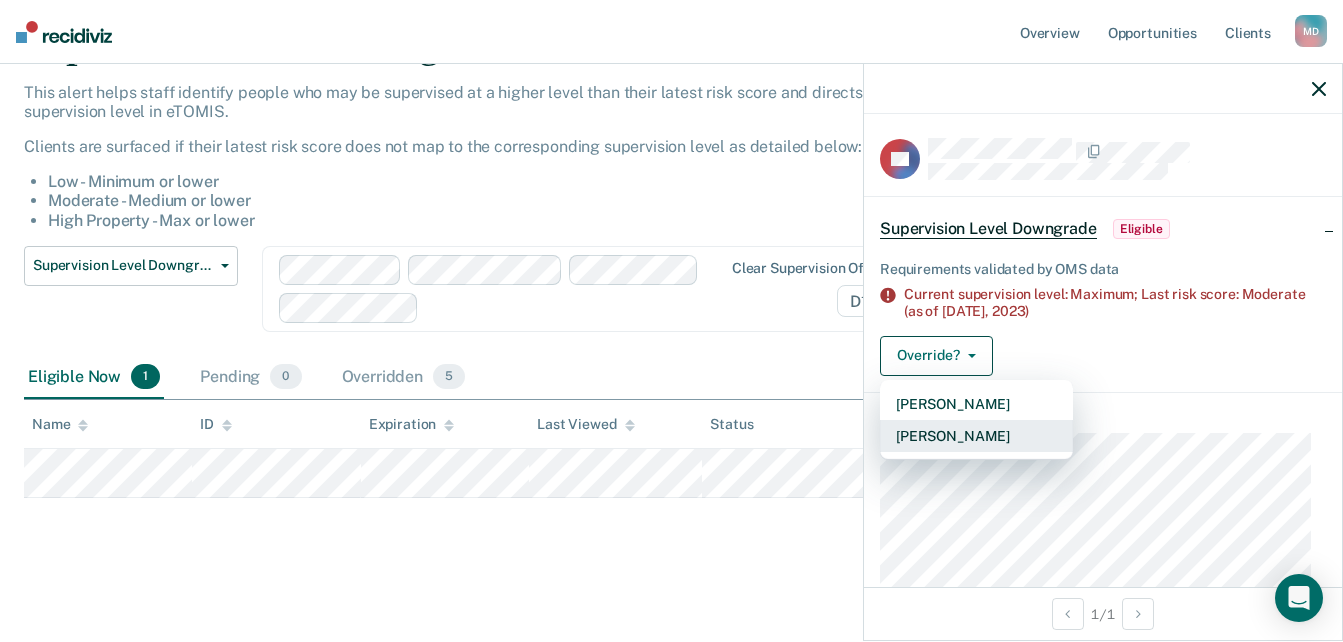 click on "[PERSON_NAME]" at bounding box center [976, 436] 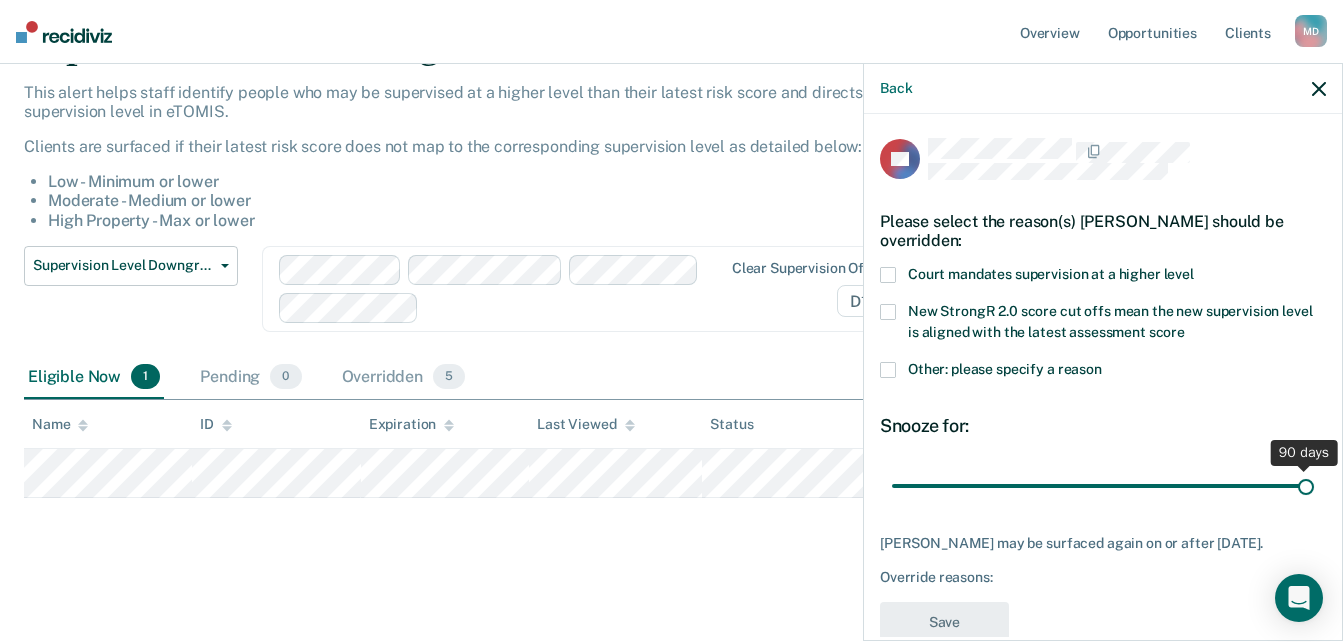 drag, startPoint x: 1031, startPoint y: 487, endPoint x: 1334, endPoint y: 484, distance: 303.01486 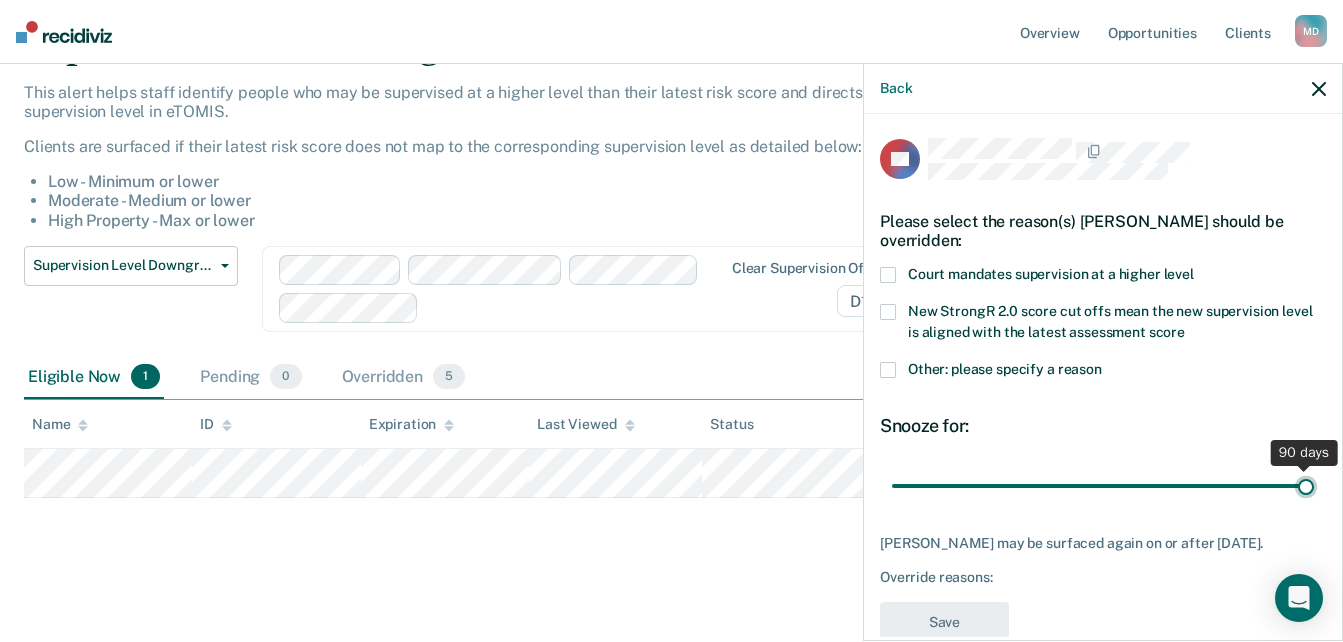type on "90" 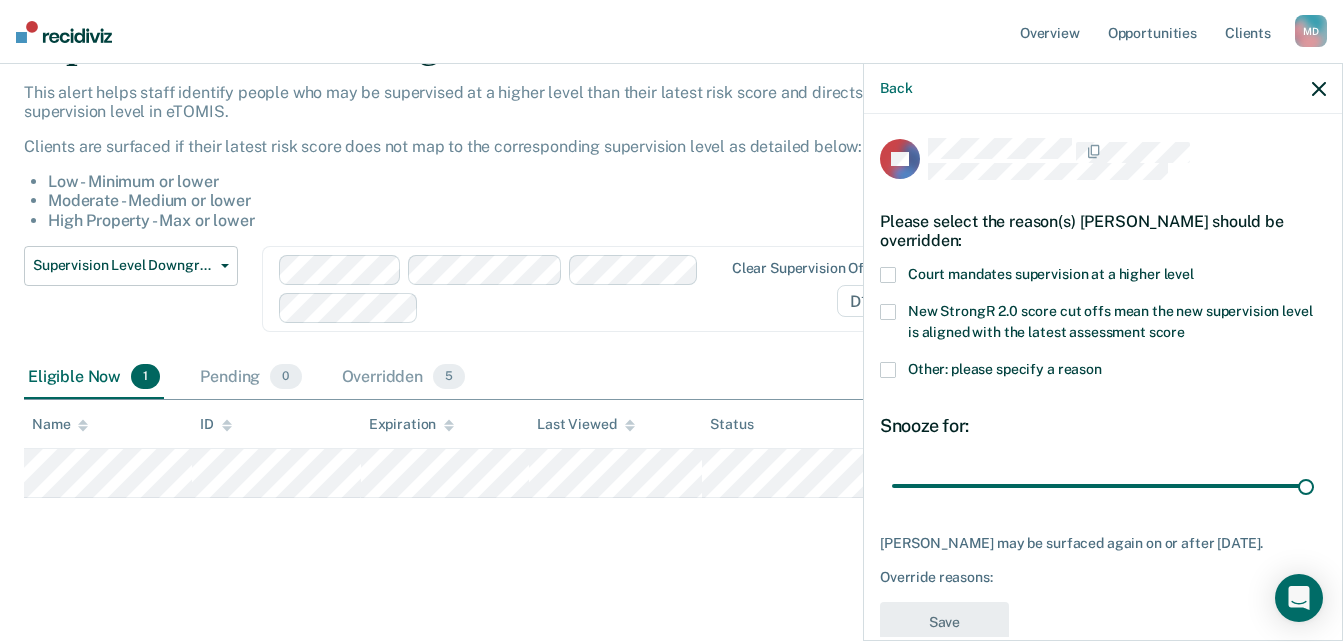click on "Other: please specify a reason" at bounding box center (1005, 369) 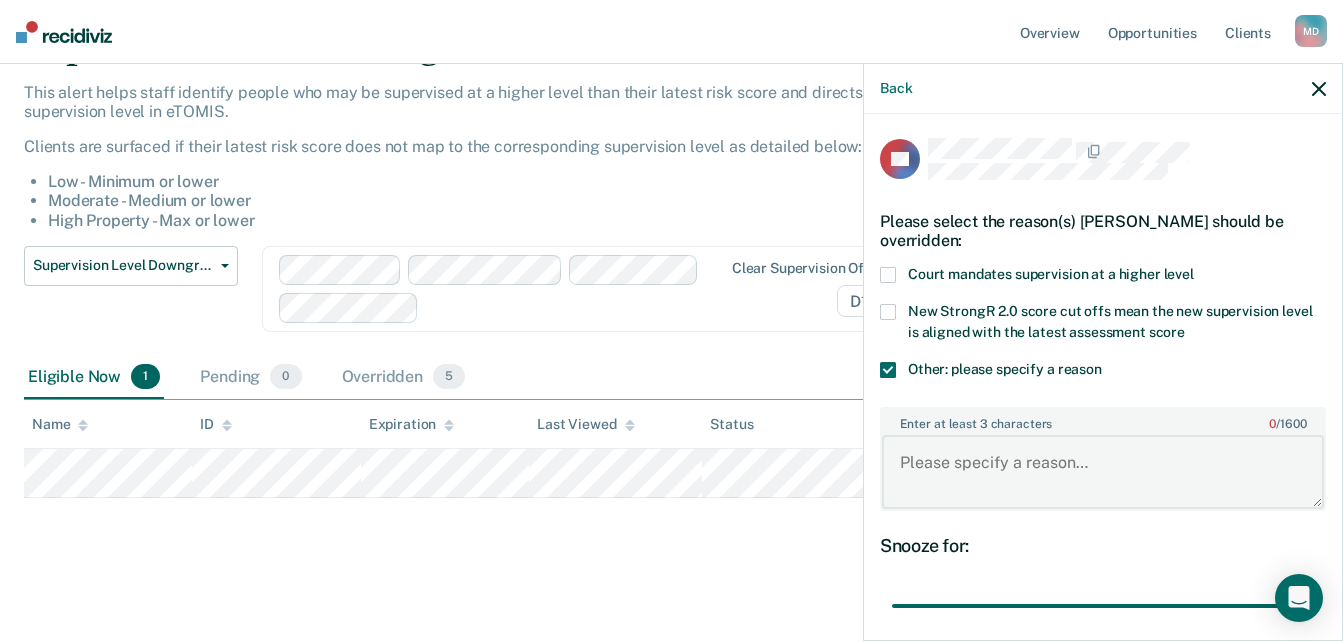 click on "Enter at least 3 characters 0  /  1600" at bounding box center [1103, 472] 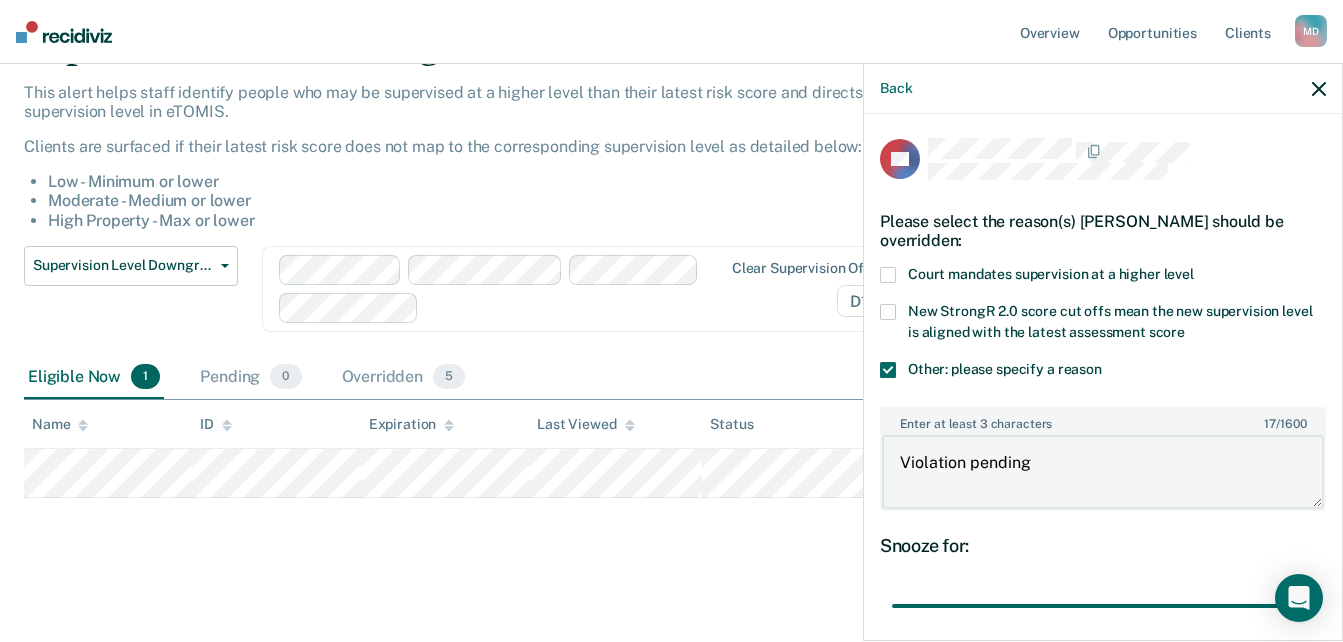 scroll, scrollTop: 177, scrollLeft: 0, axis: vertical 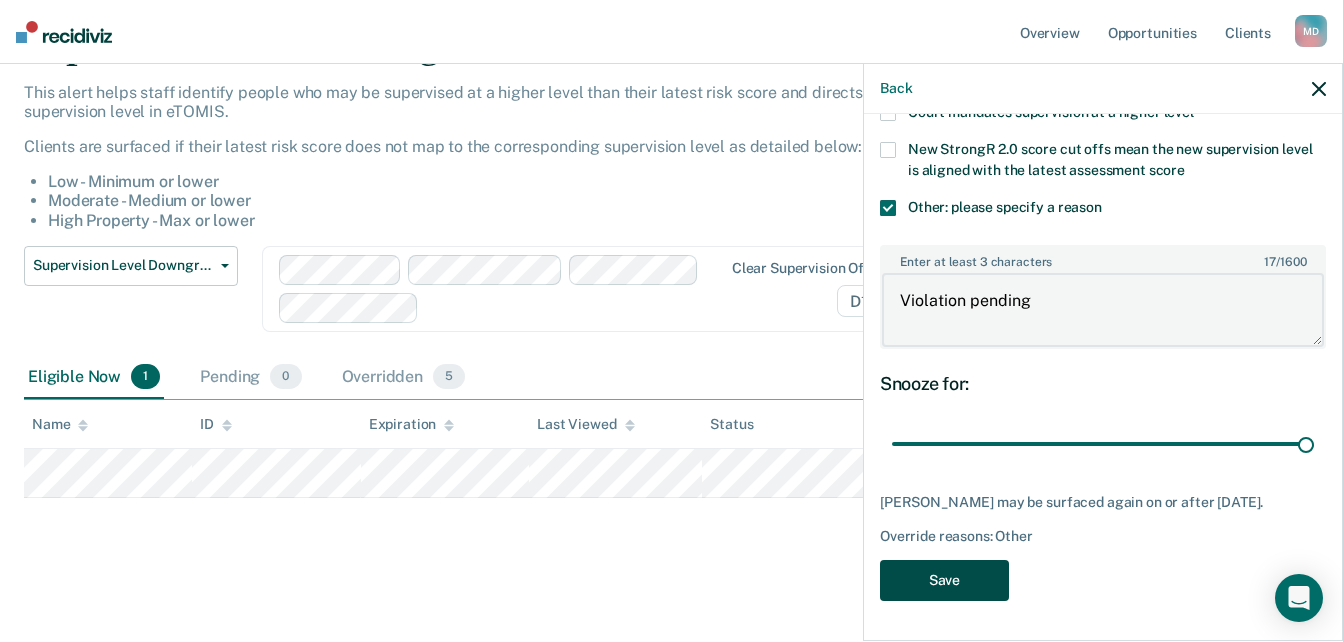 type on "Violation pending" 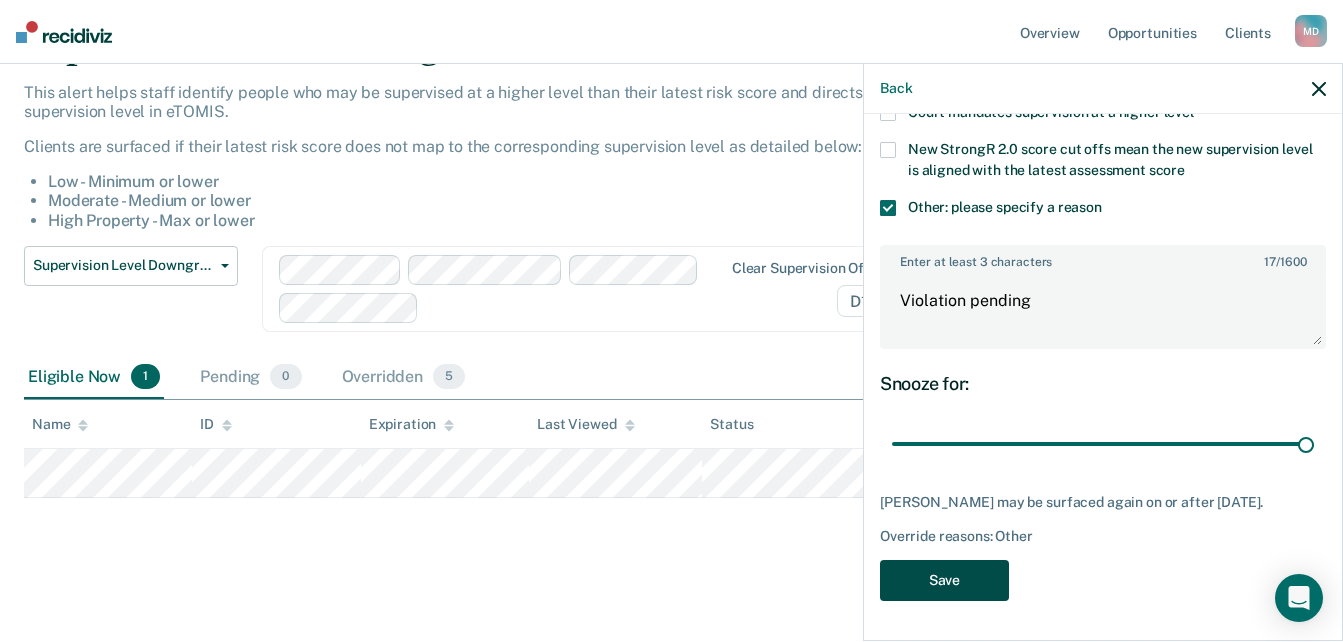 click on "Save" at bounding box center (944, 580) 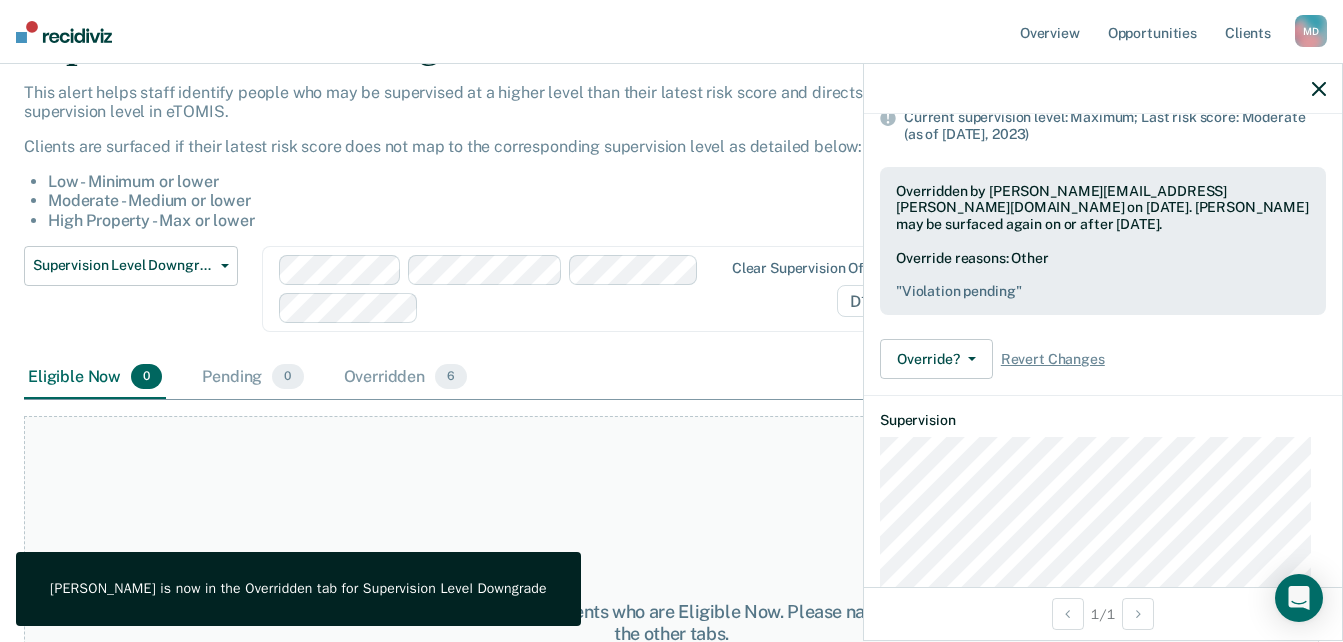 click on "At this time, there are no clients who are Eligible Now. Please navigate to one of the other tabs." at bounding box center [671, 623] 